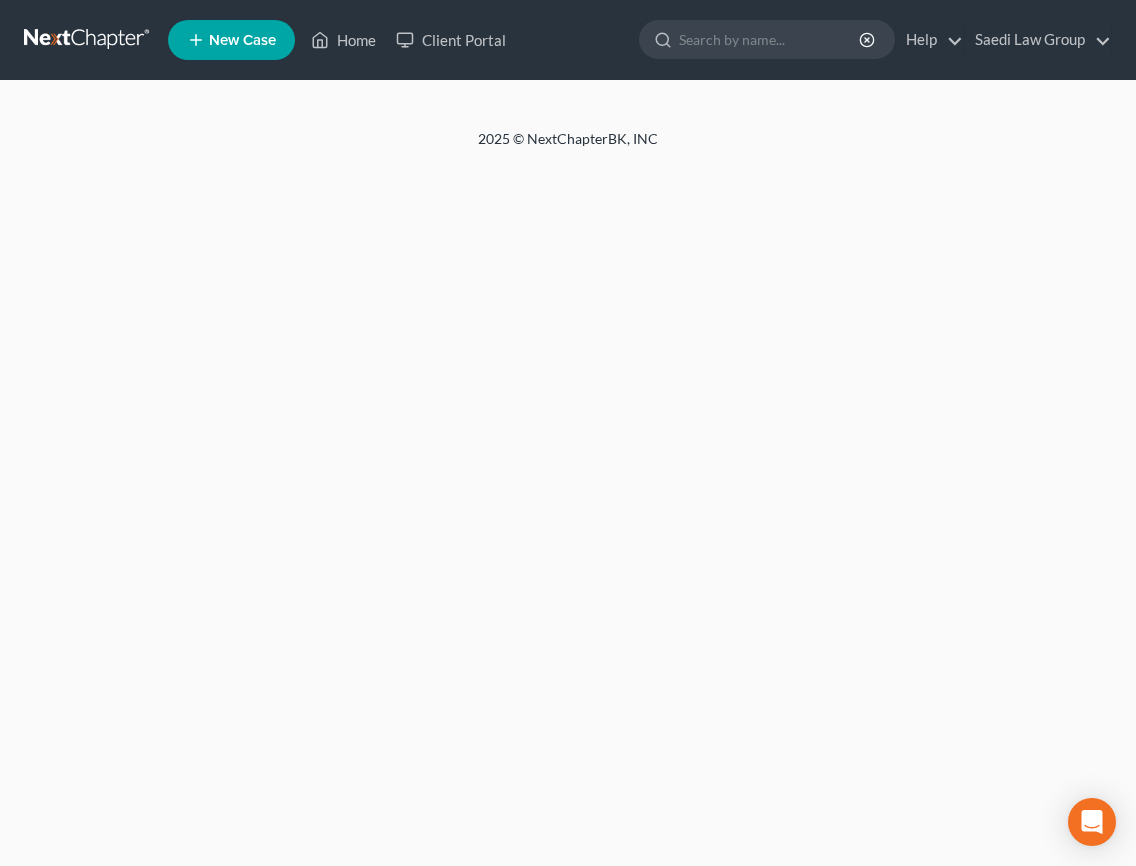 scroll, scrollTop: 0, scrollLeft: 0, axis: both 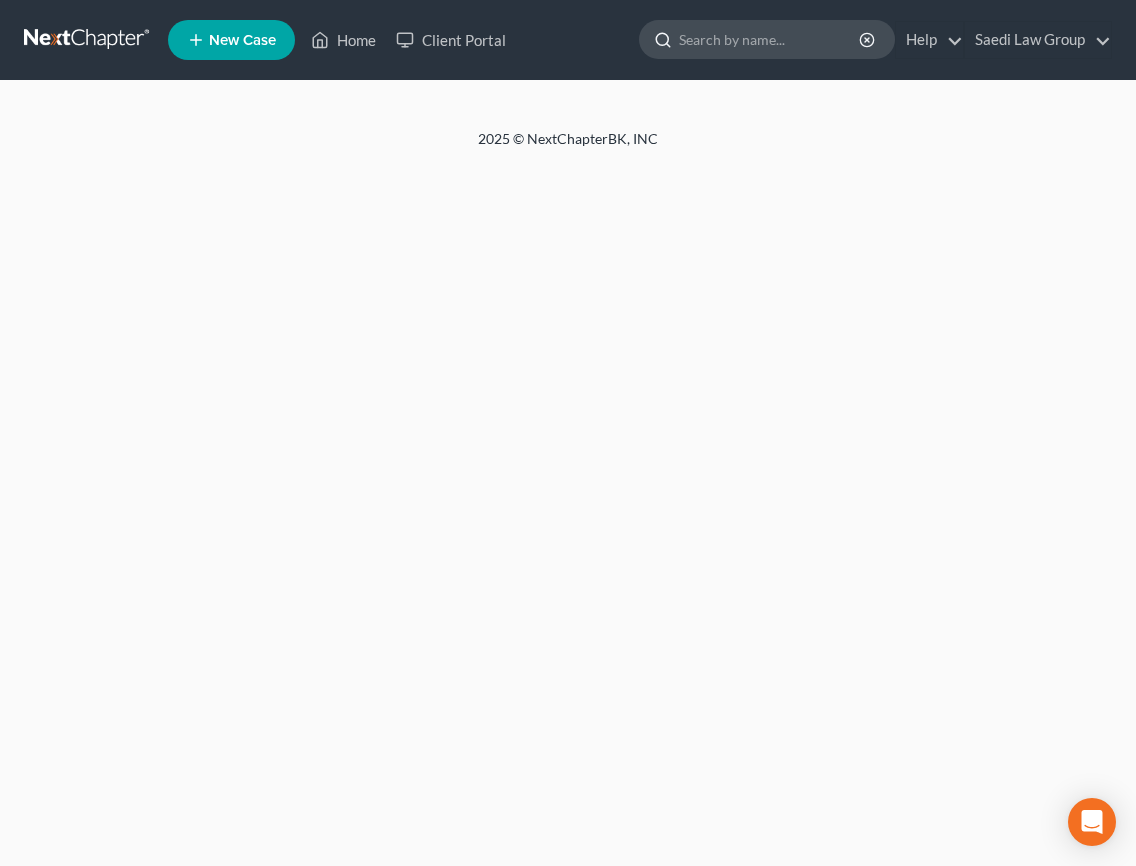 click at bounding box center (770, 39) 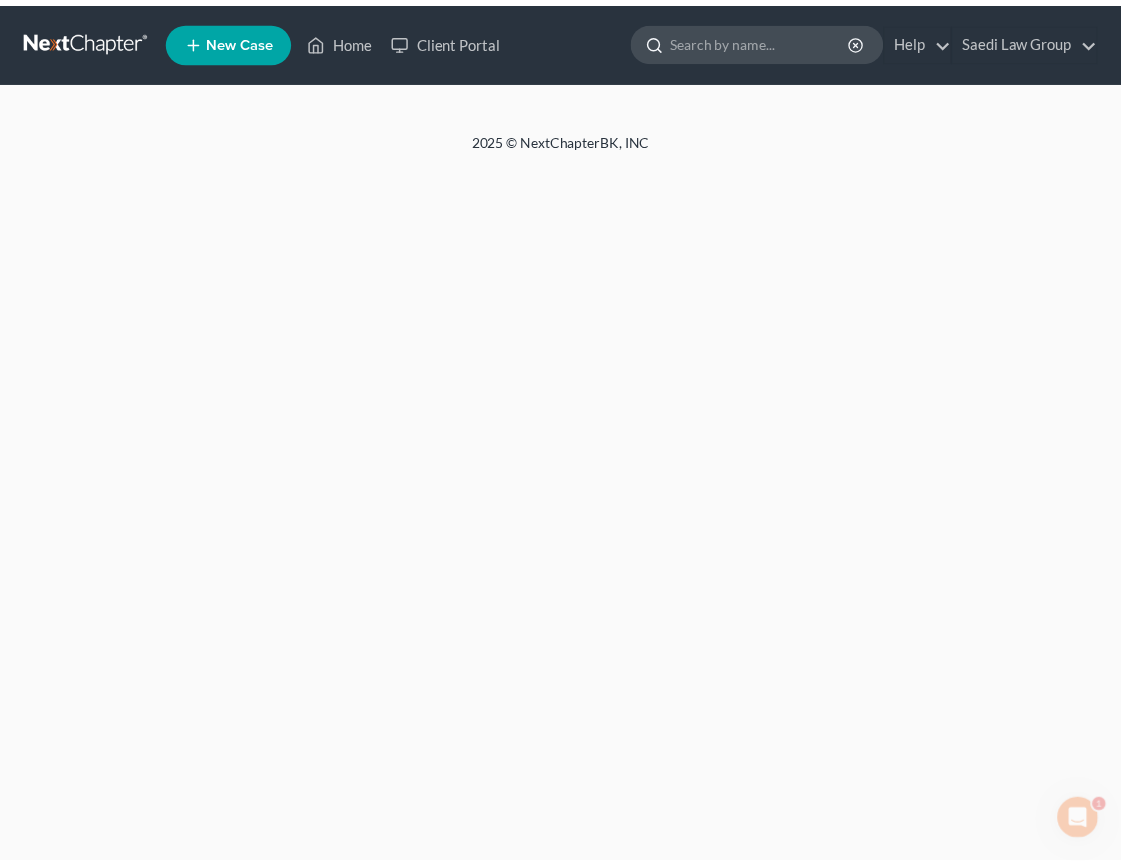 scroll, scrollTop: 0, scrollLeft: 0, axis: both 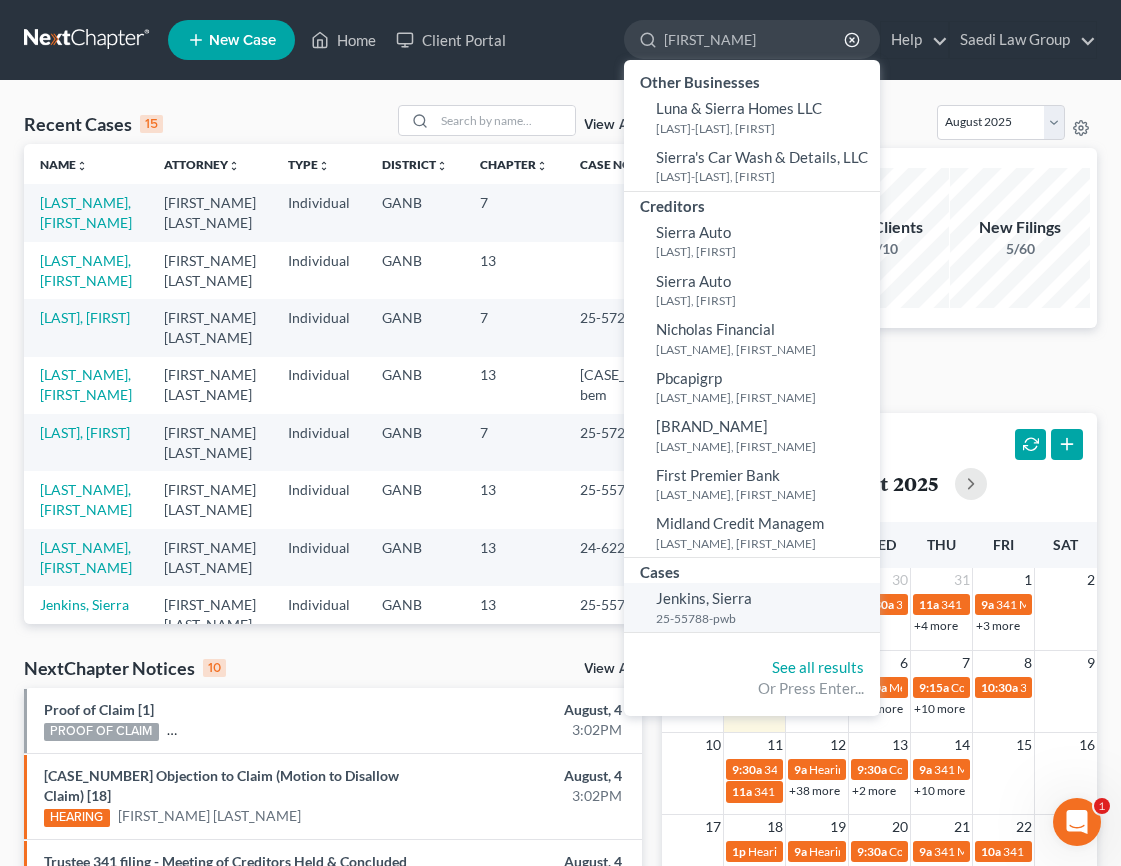 type on "[FIRST_NAME]" 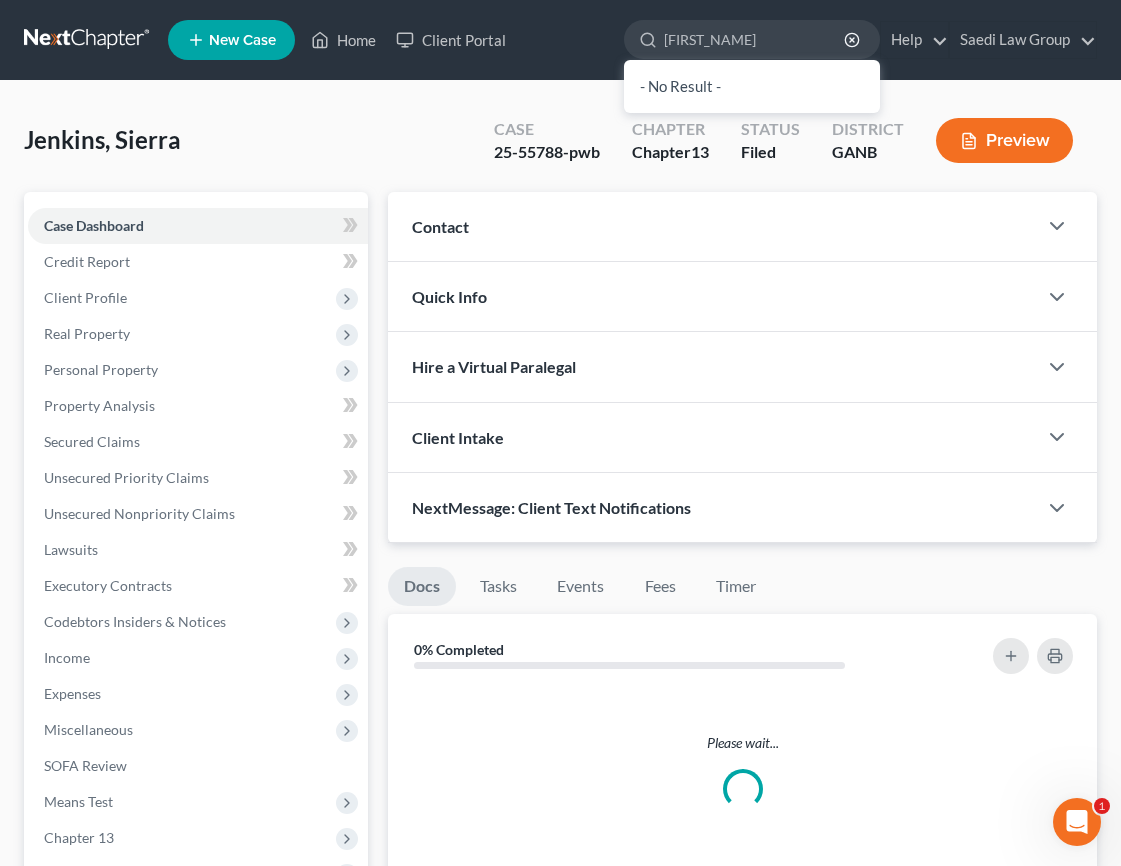 type 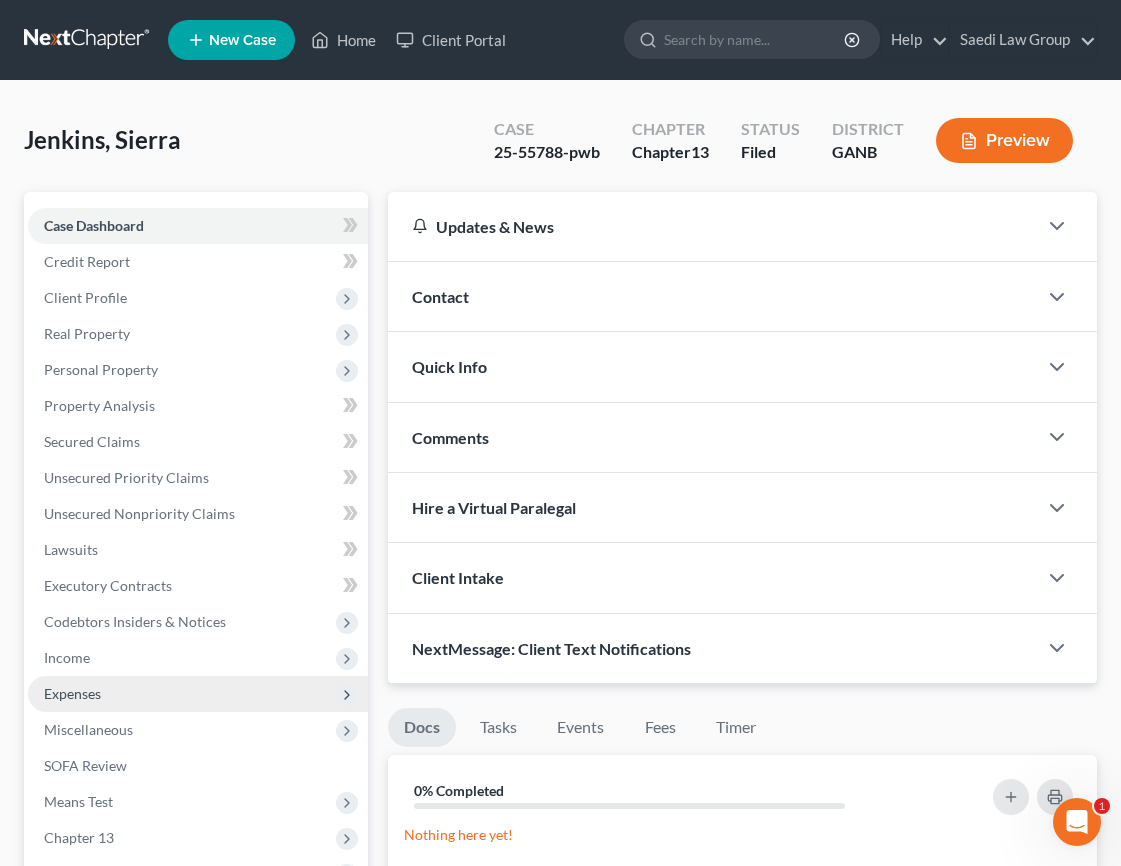 scroll, scrollTop: 96, scrollLeft: 0, axis: vertical 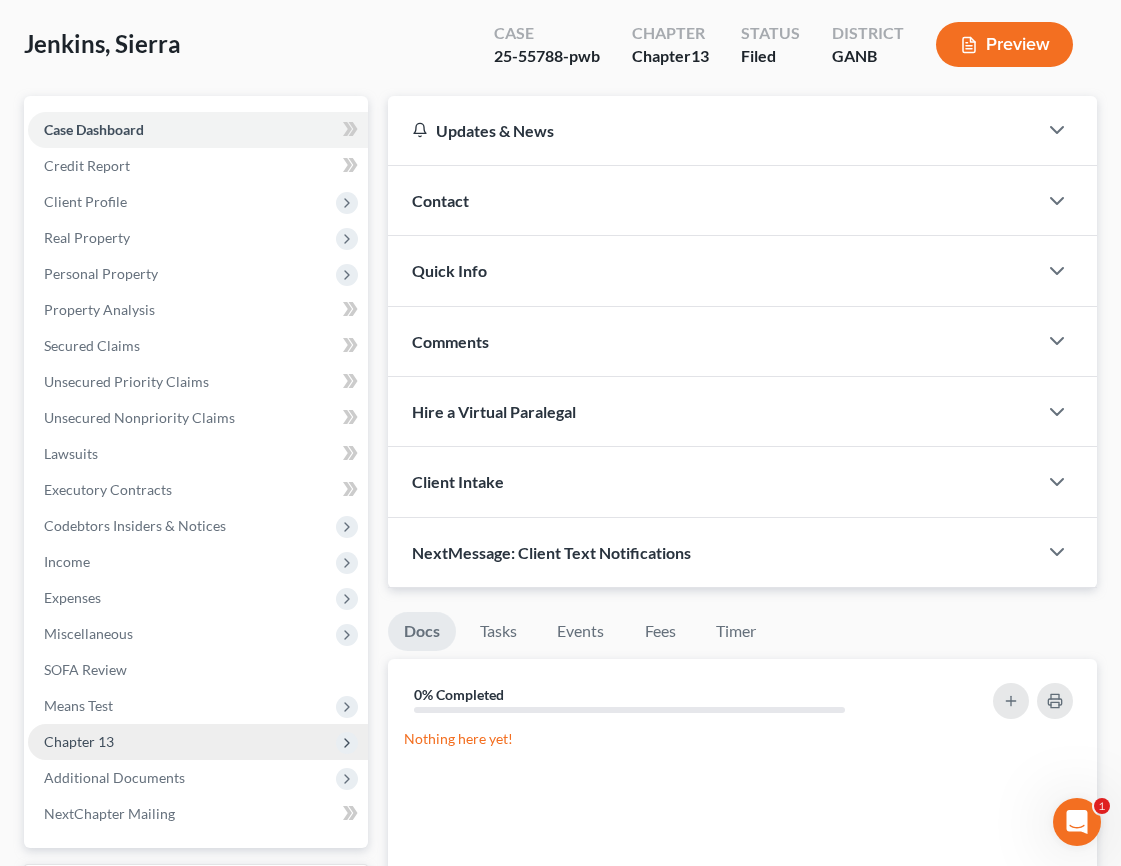 click on "Chapter 13" at bounding box center (198, 742) 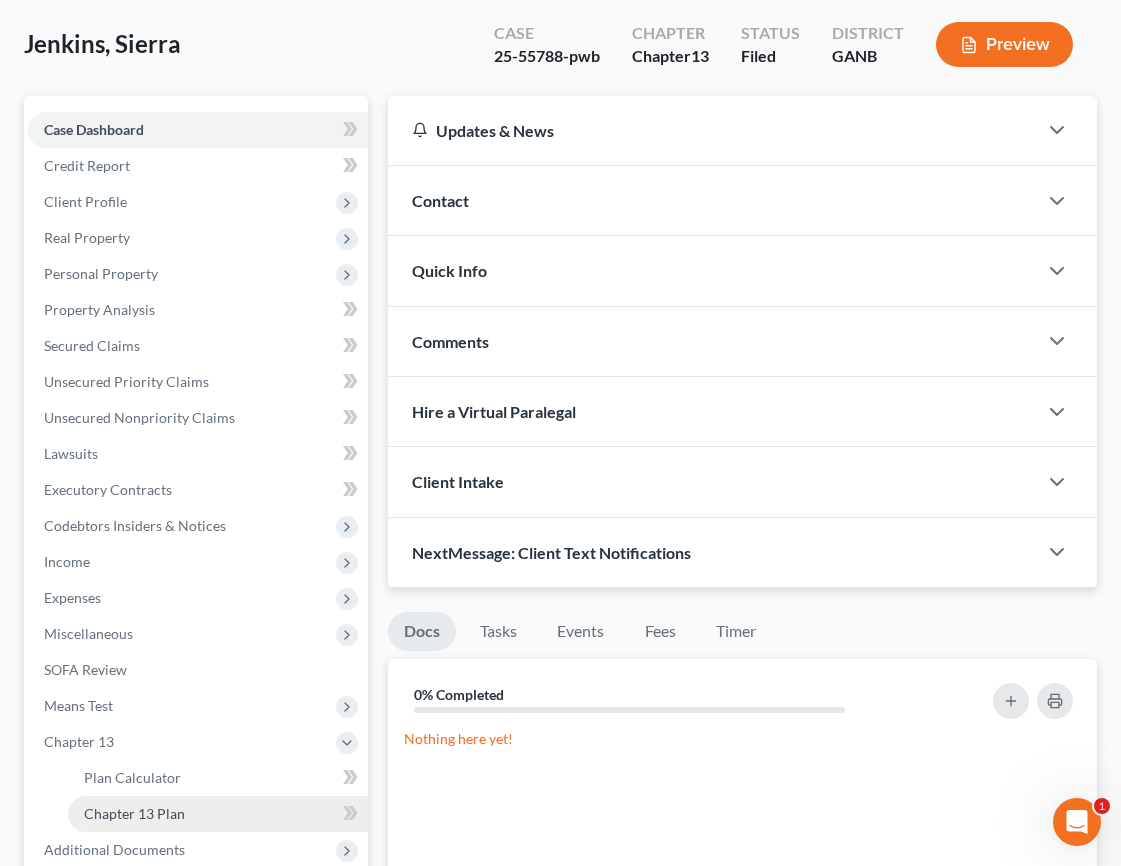 click on "Chapter 13 Plan" at bounding box center [218, 814] 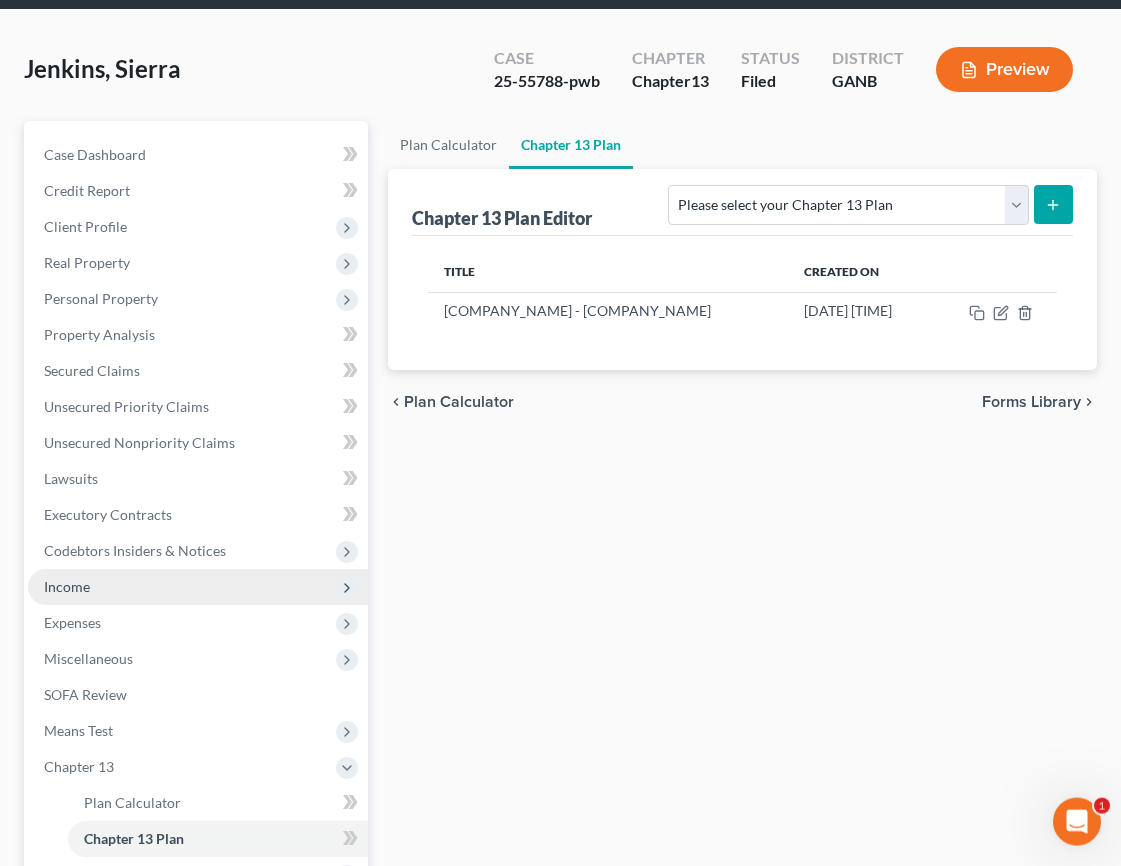 scroll, scrollTop: 80, scrollLeft: 0, axis: vertical 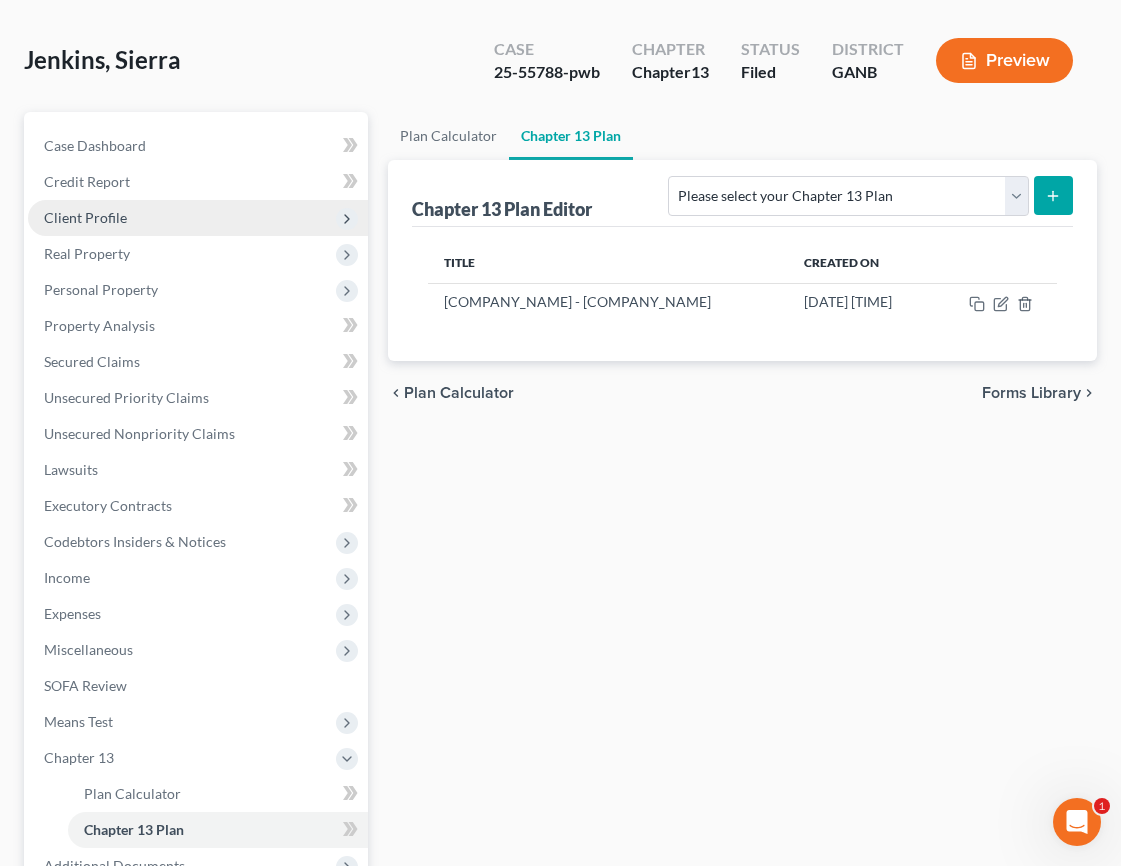 click on "Client Profile" at bounding box center [85, 217] 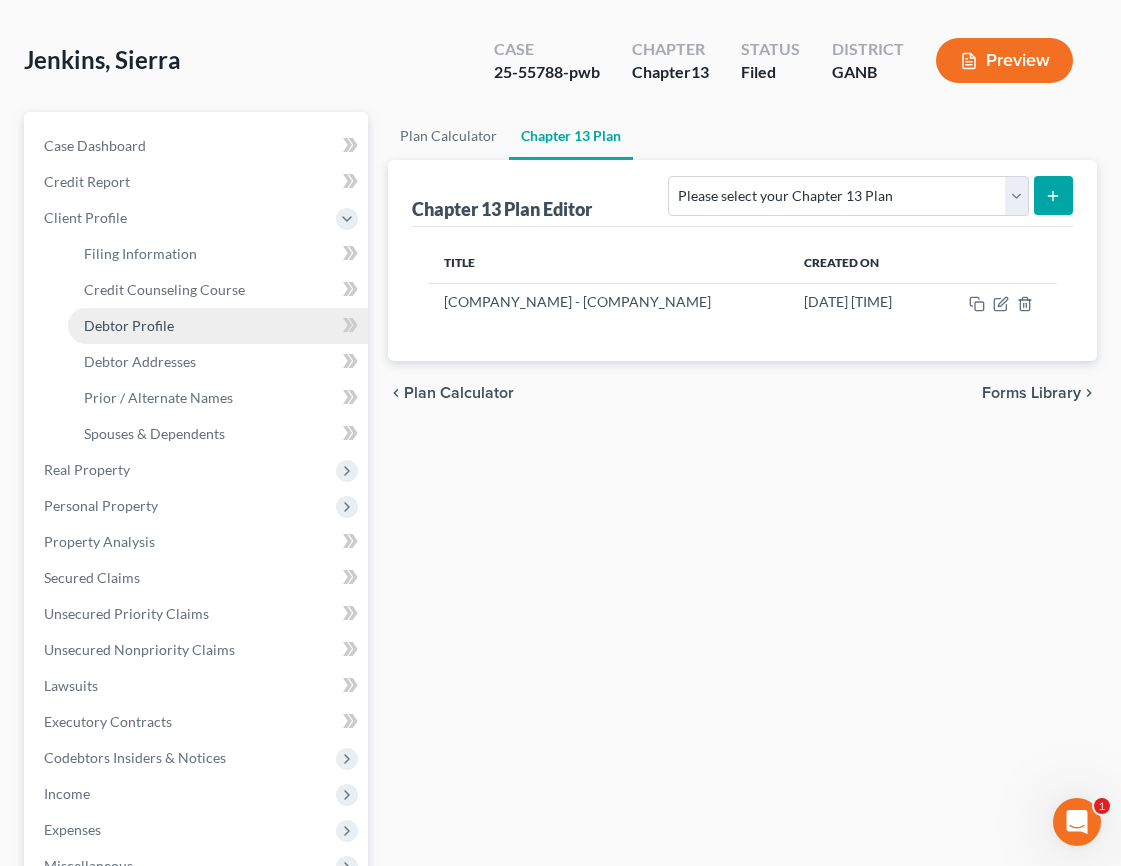 click on "Debtor Profile" at bounding box center (218, 326) 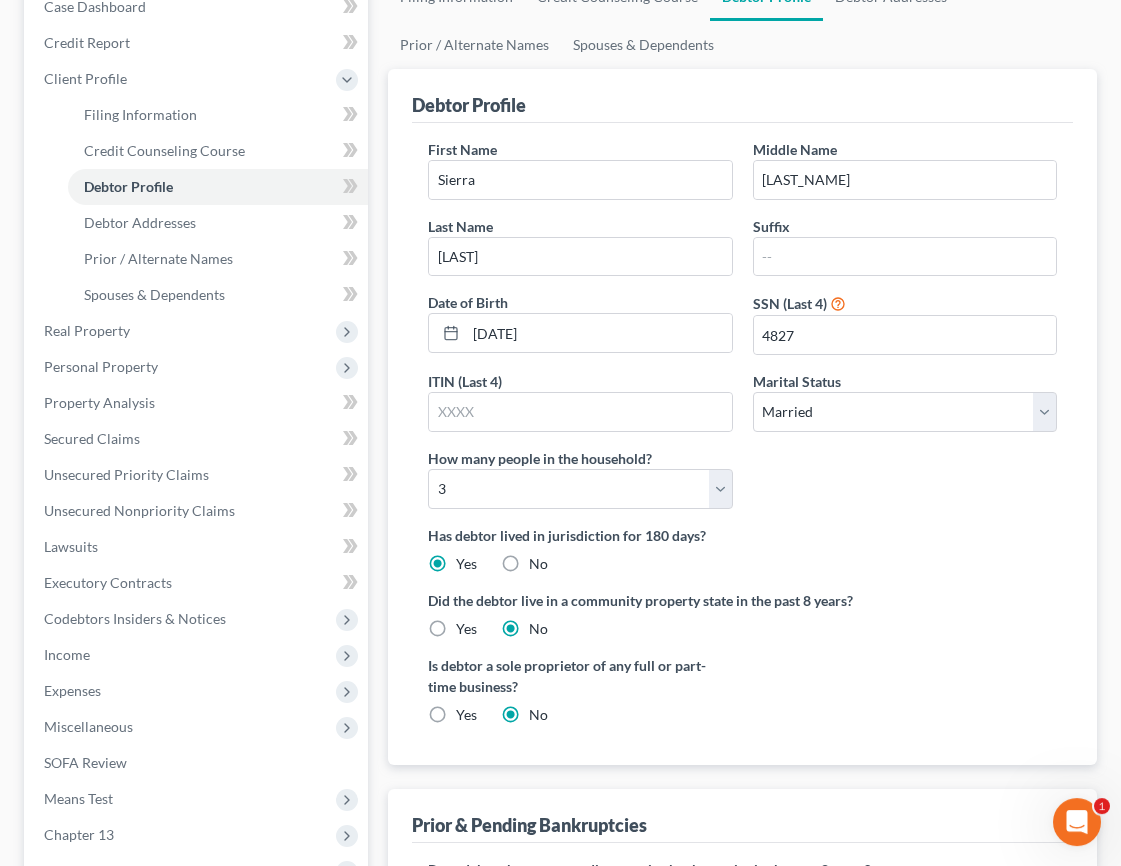 scroll, scrollTop: 163, scrollLeft: 0, axis: vertical 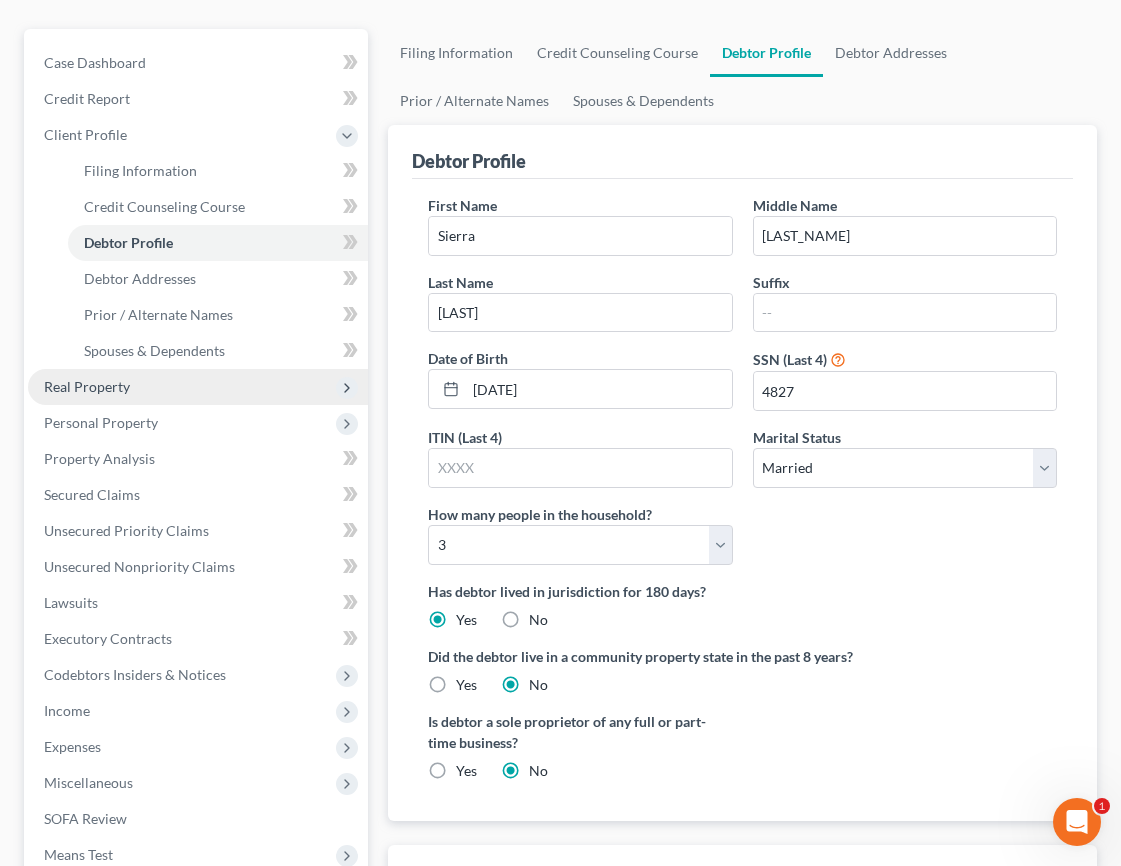 click on "Real Property" at bounding box center (198, 387) 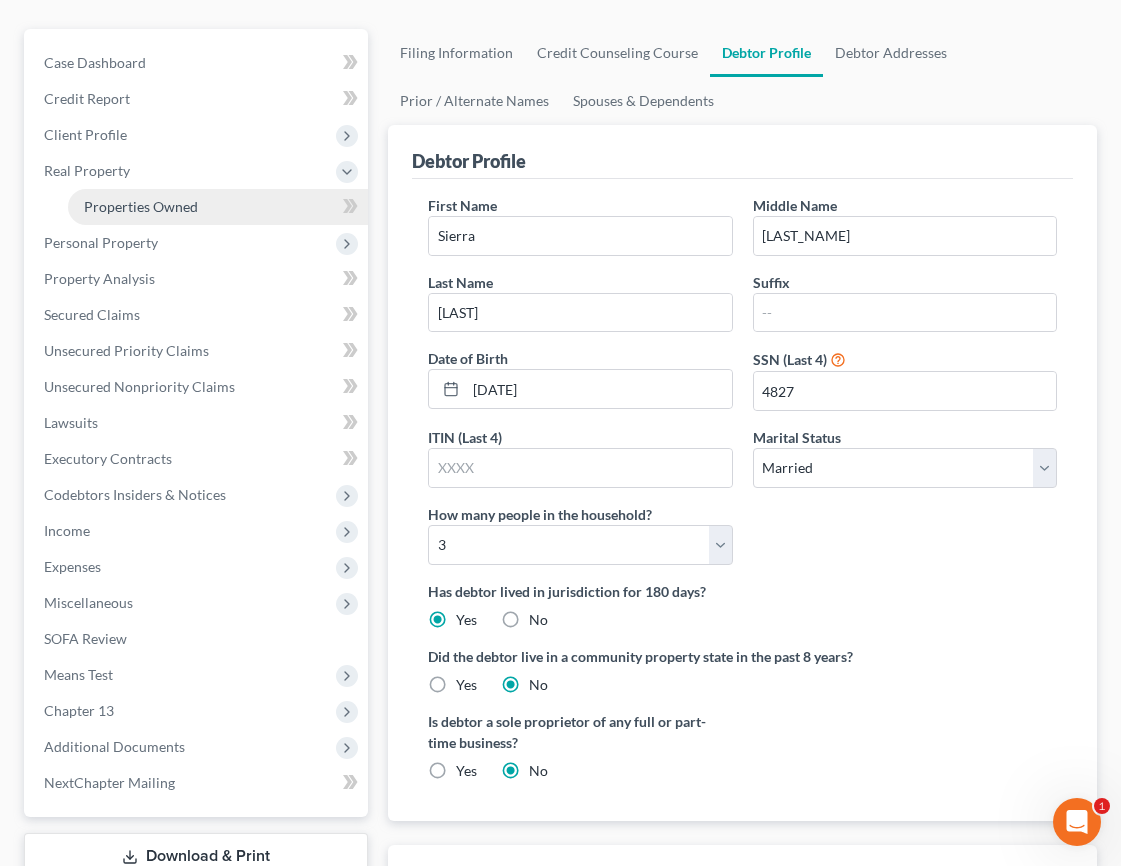 click on "Properties Owned" at bounding box center [218, 207] 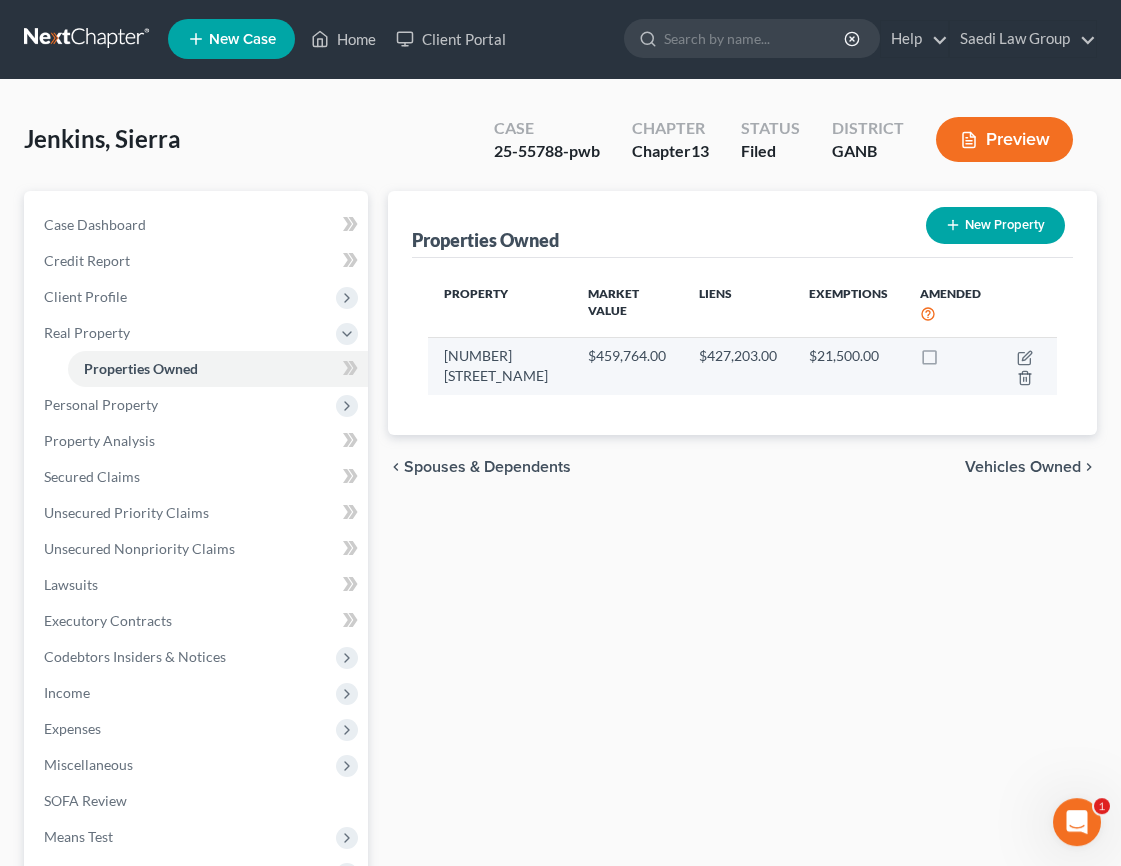 scroll, scrollTop: 0, scrollLeft: 0, axis: both 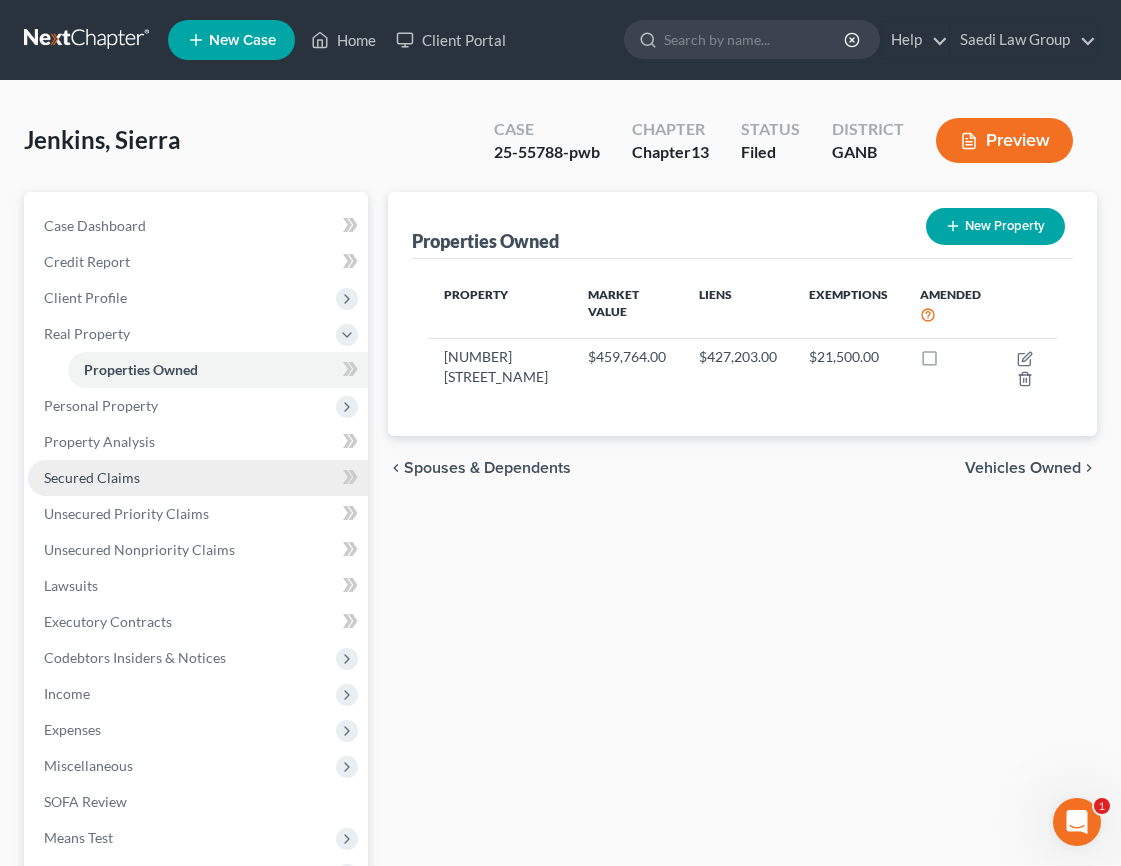 click on "Secured Claims" at bounding box center (198, 478) 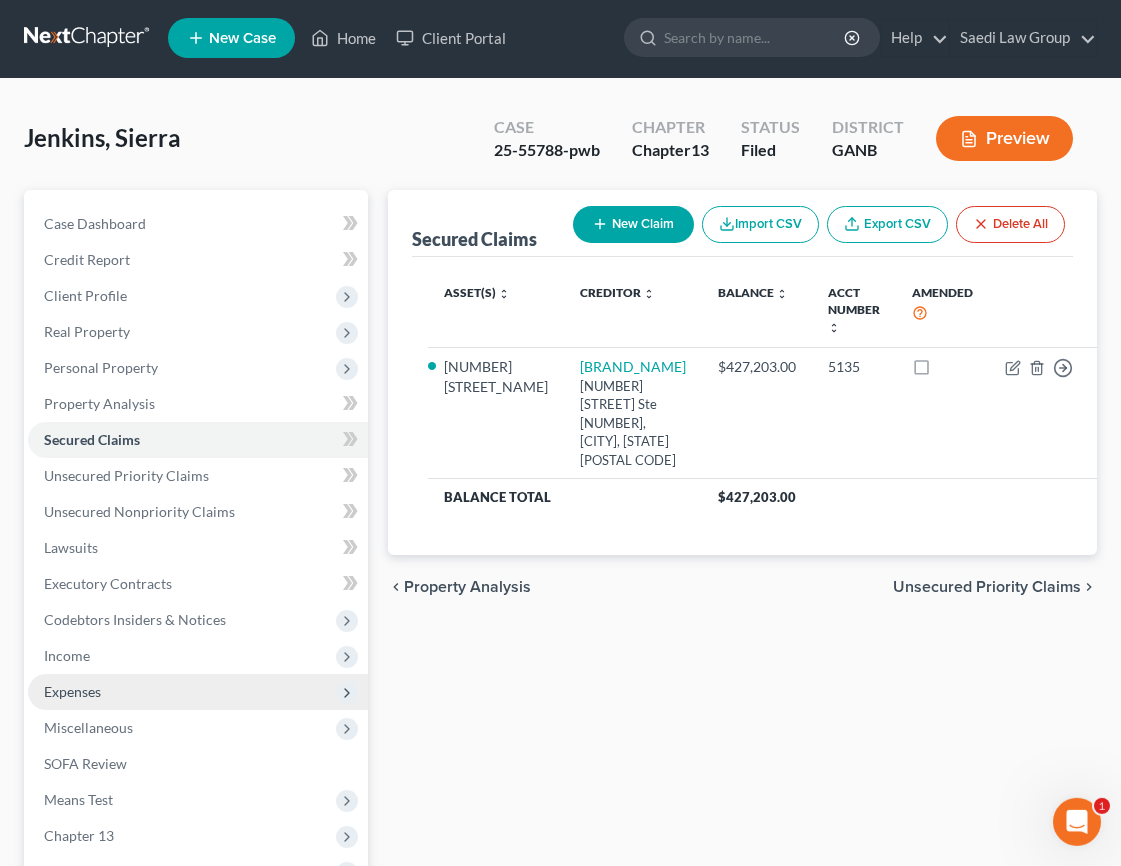 scroll, scrollTop: 128, scrollLeft: 0, axis: vertical 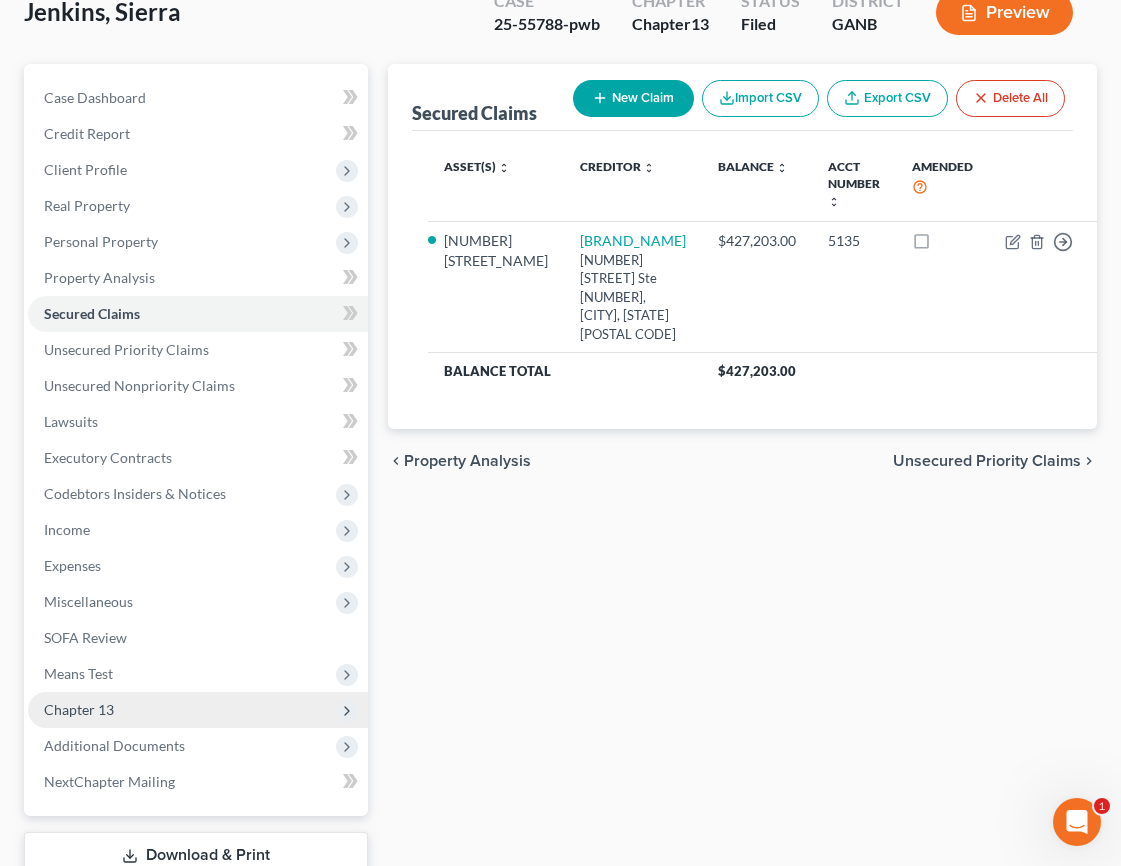 click on "Chapter 13" at bounding box center (198, 710) 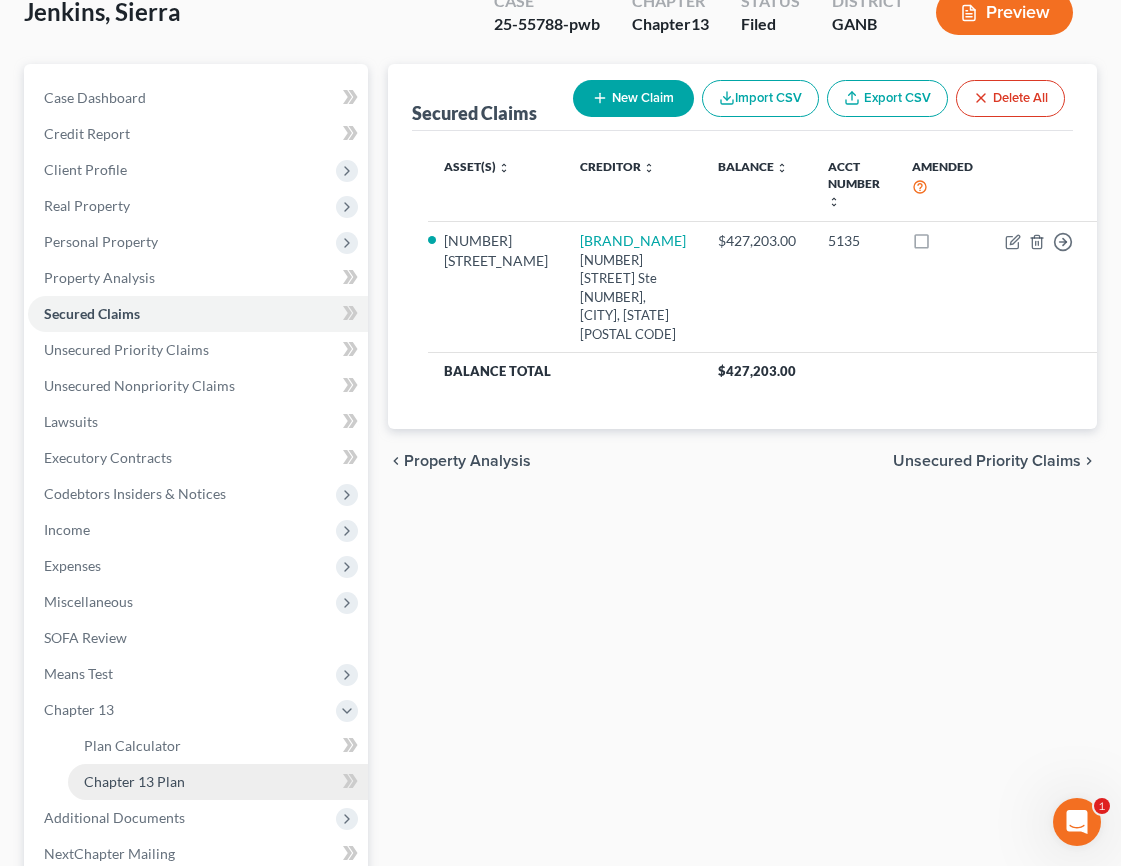 drag, startPoint x: 196, startPoint y: 775, endPoint x: 266, endPoint y: 771, distance: 70.11419 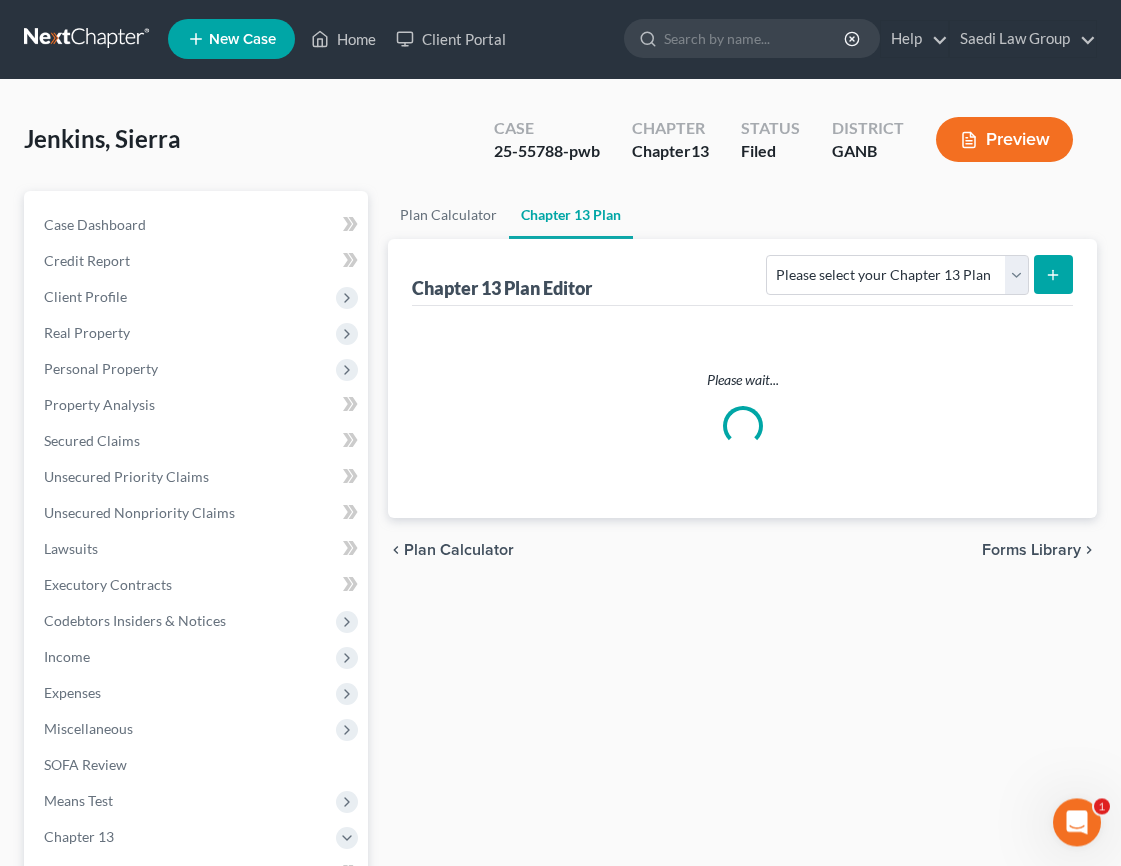 scroll, scrollTop: 0, scrollLeft: 0, axis: both 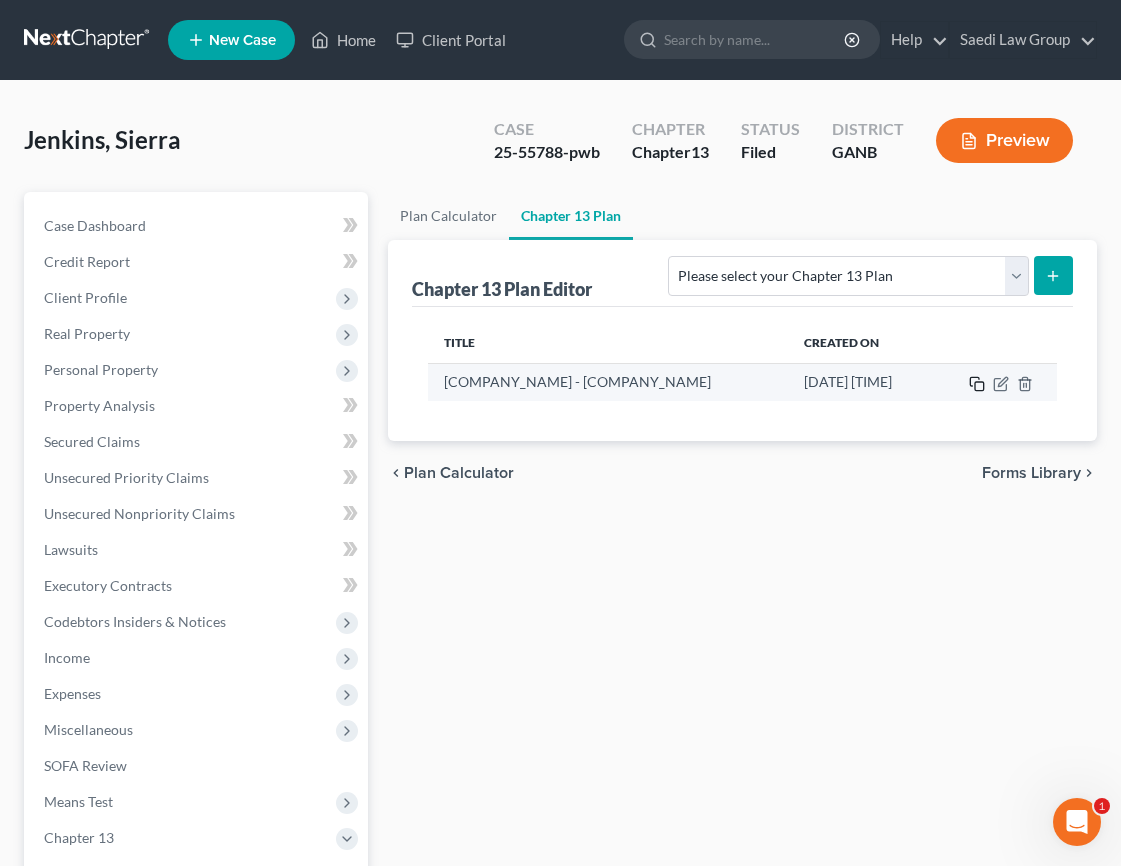 click 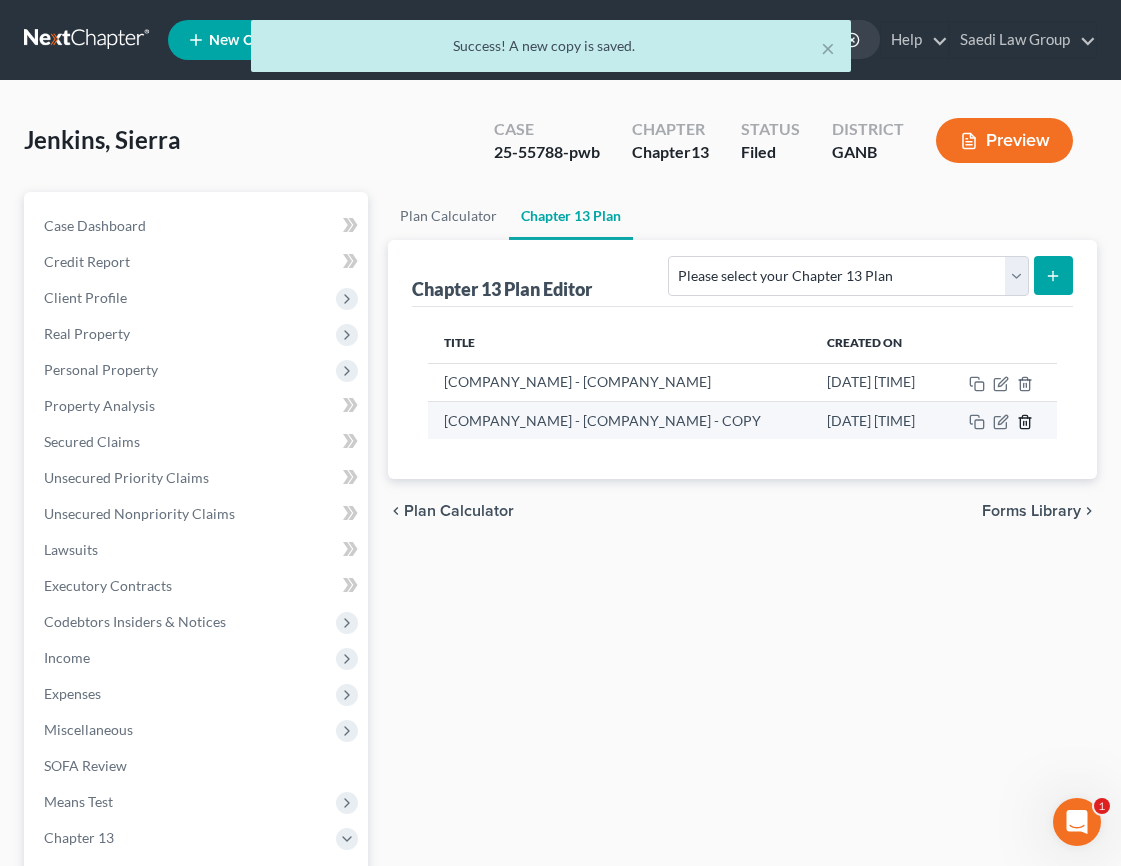 click 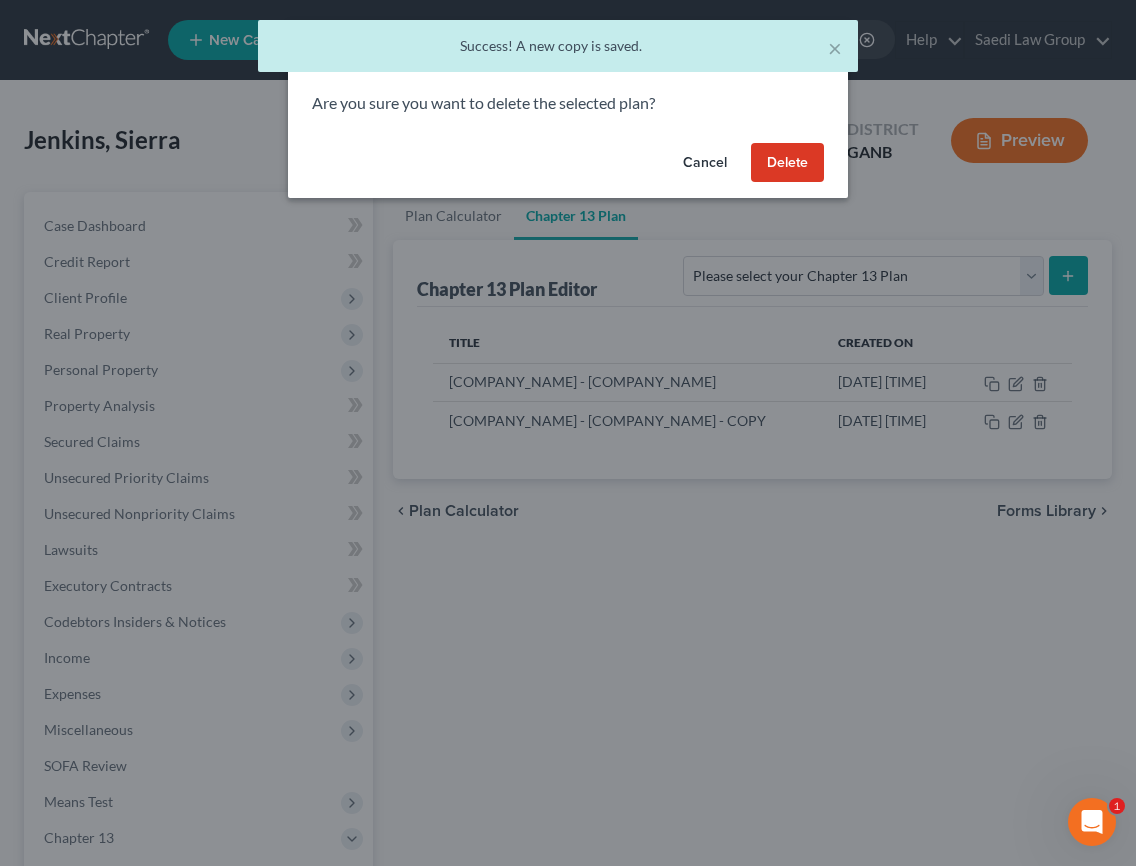 click on "Delete" at bounding box center (787, 163) 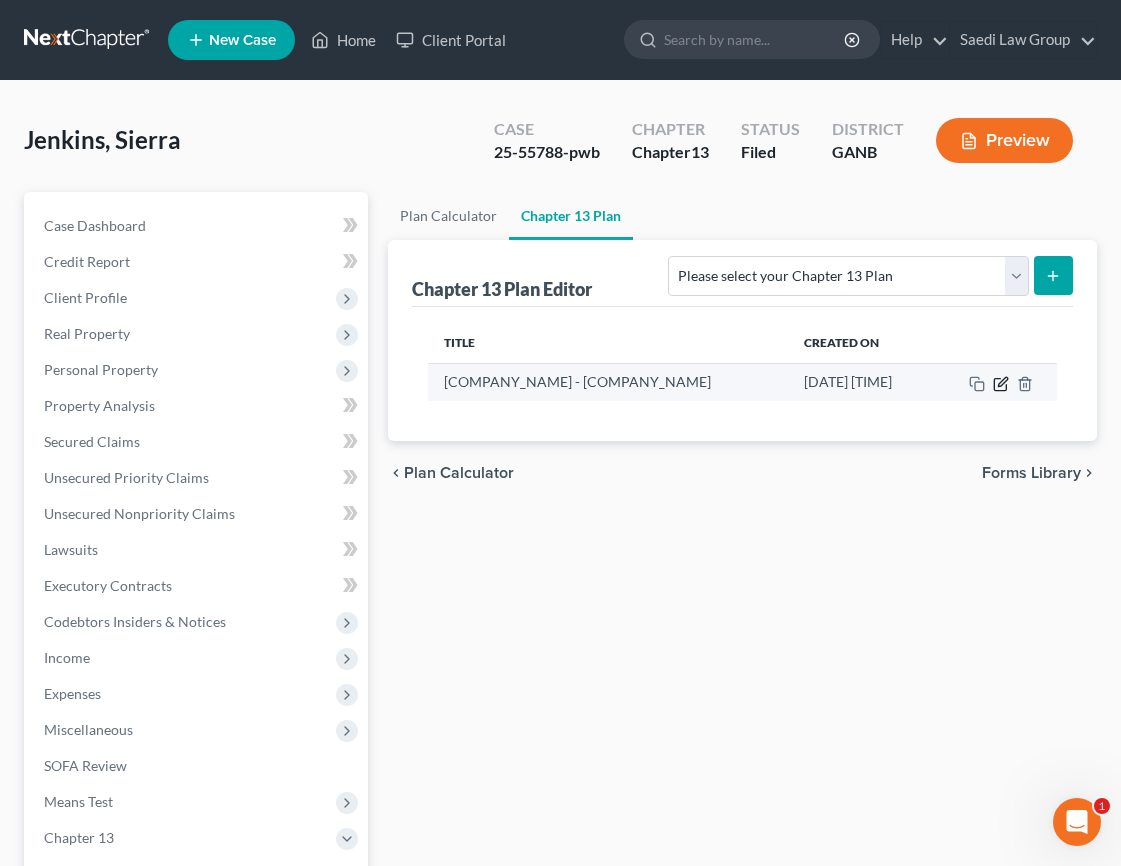 click 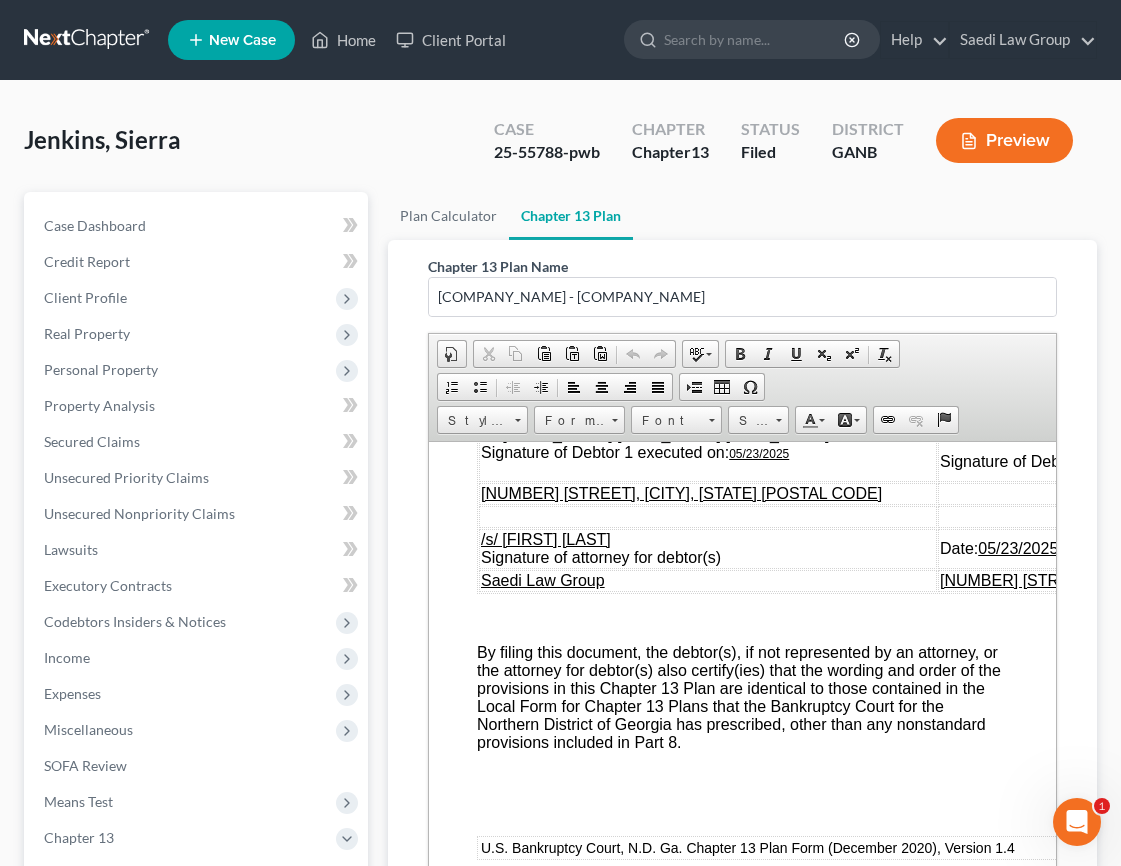 scroll, scrollTop: 11184, scrollLeft: 0, axis: vertical 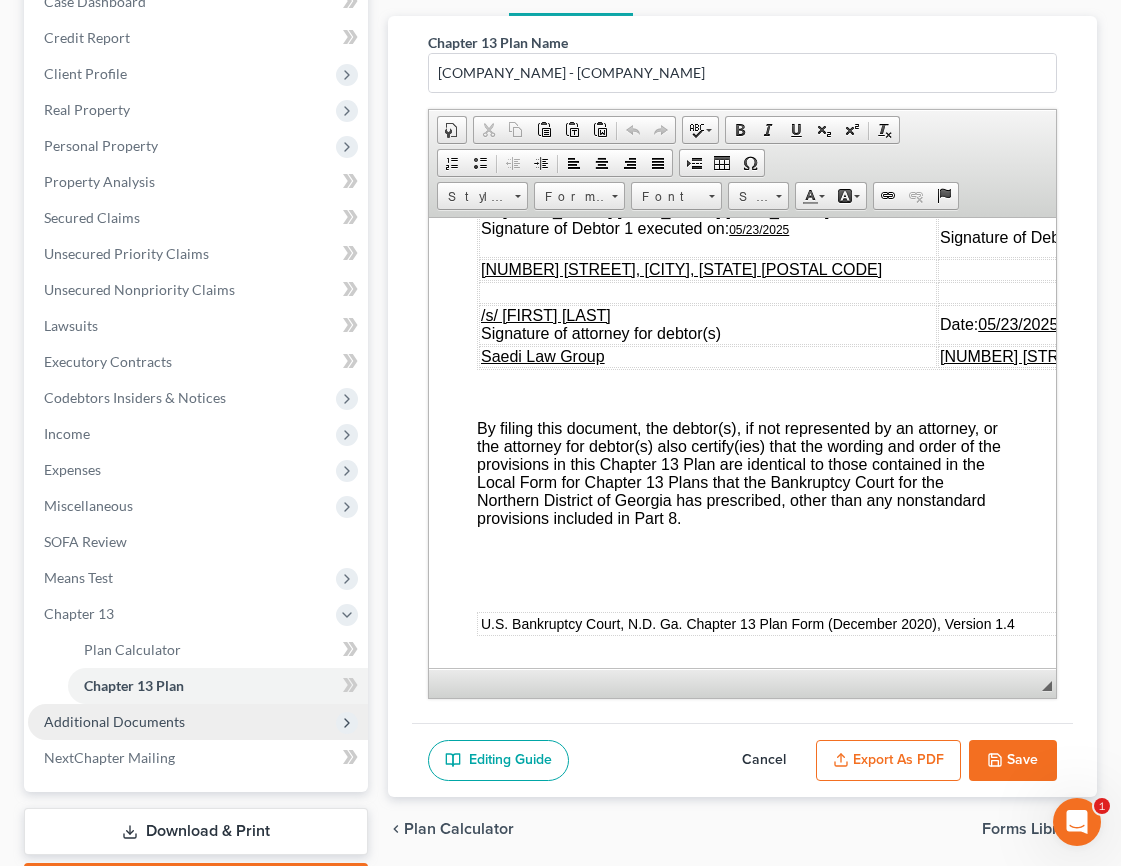 click on "Additional Documents" at bounding box center (198, 722) 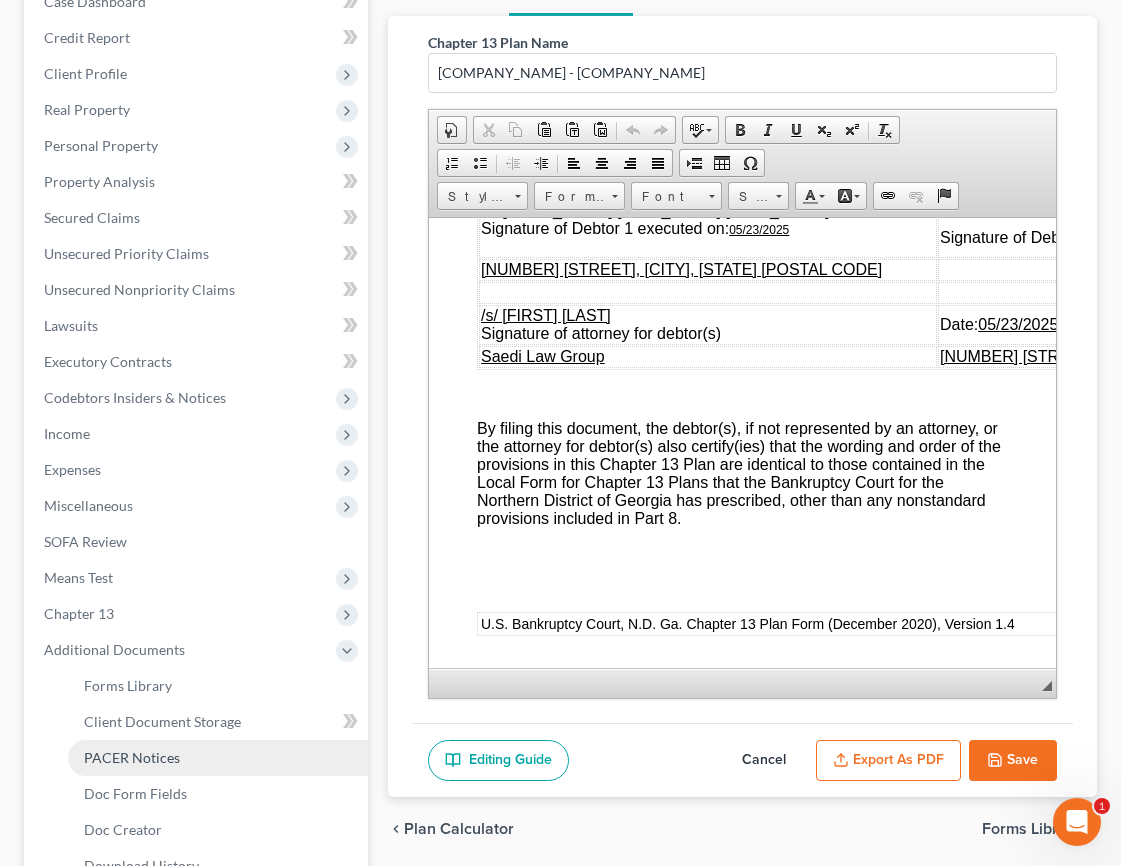 click on "PACER Notices" at bounding box center [218, 758] 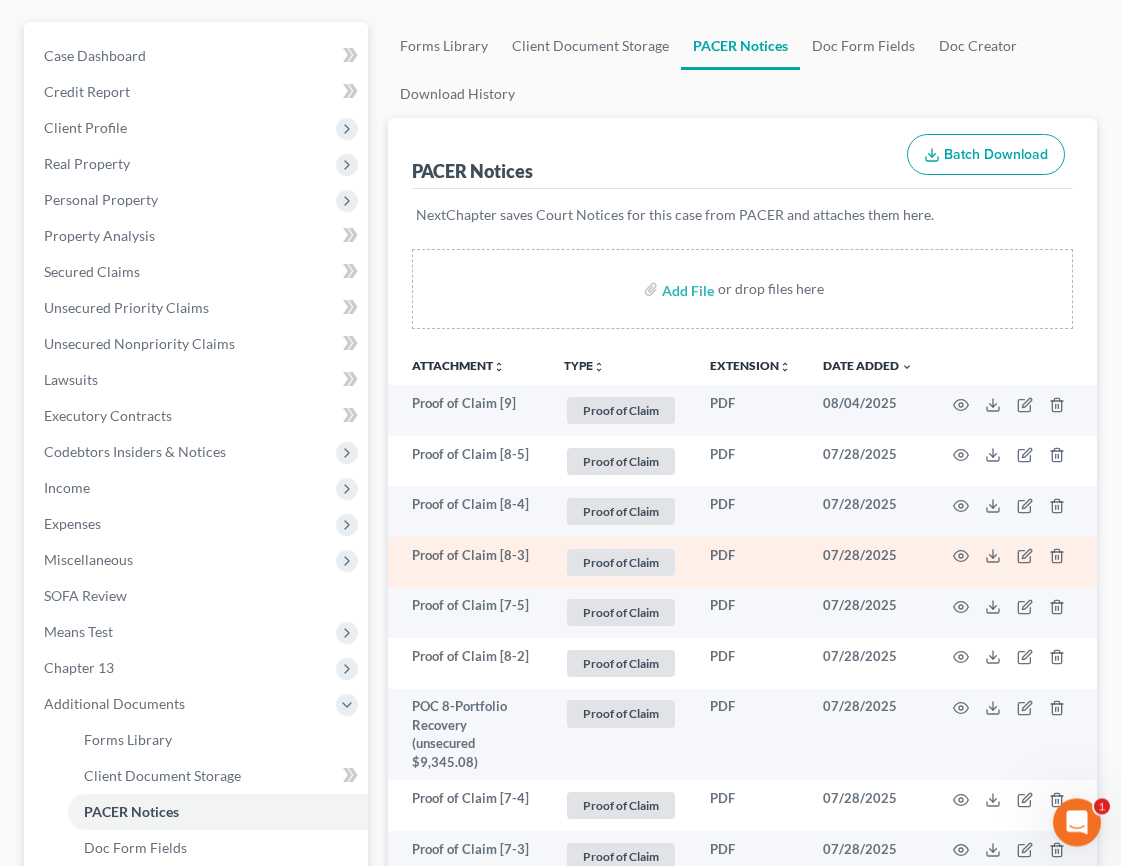 scroll, scrollTop: 192, scrollLeft: 0, axis: vertical 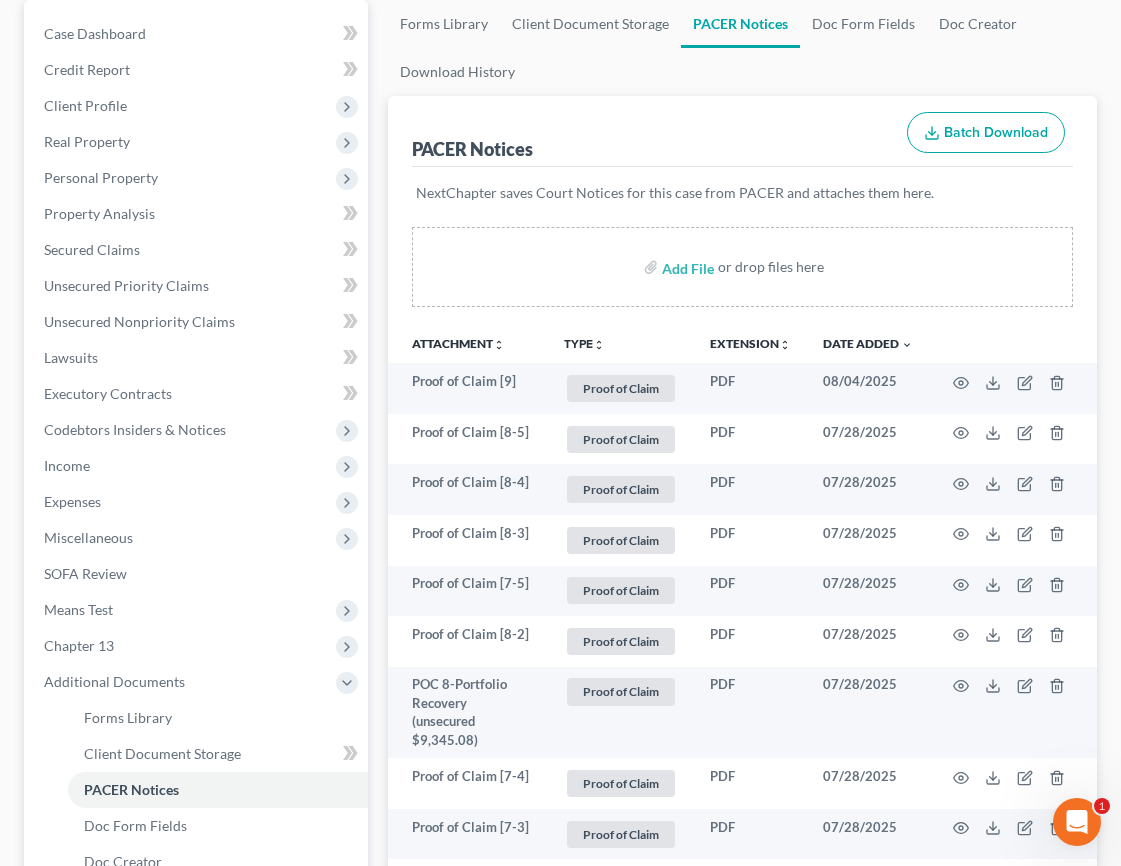 click on "TYPE unfold_more" at bounding box center (584, 344) 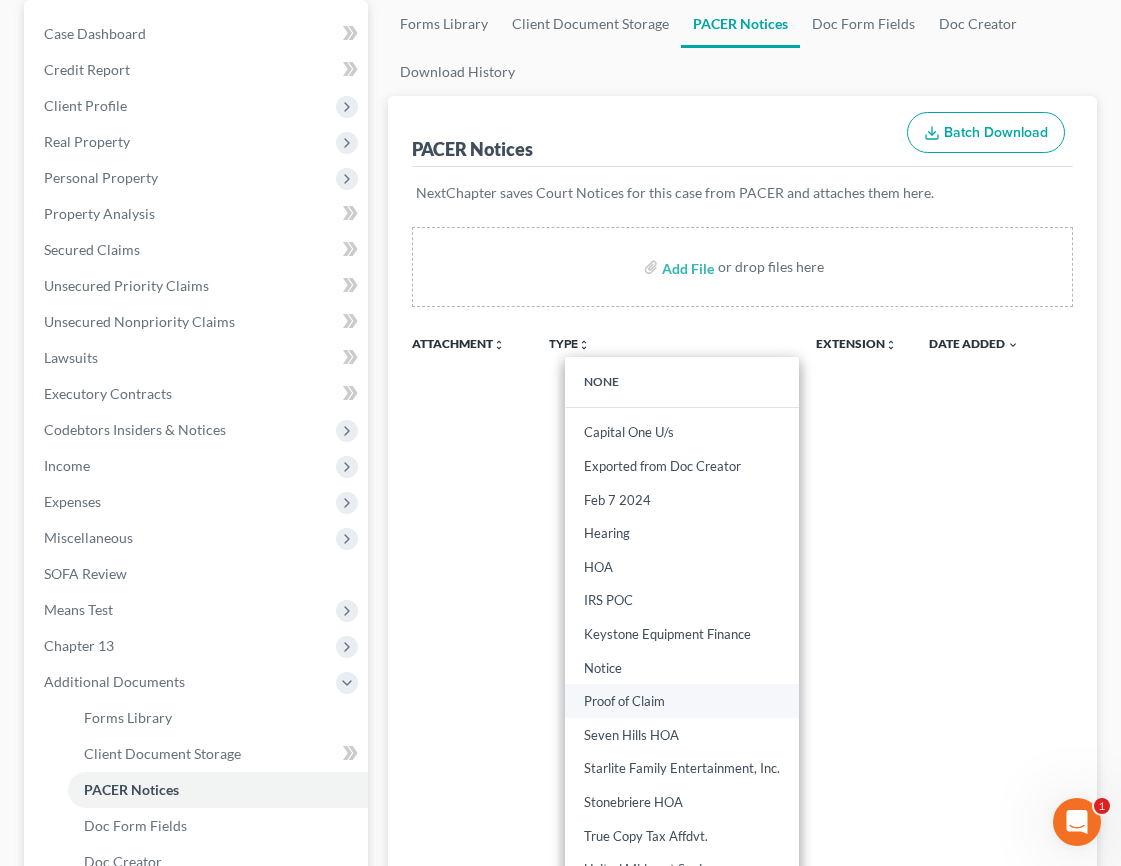 click on "Proof of Claim" at bounding box center [682, 701] 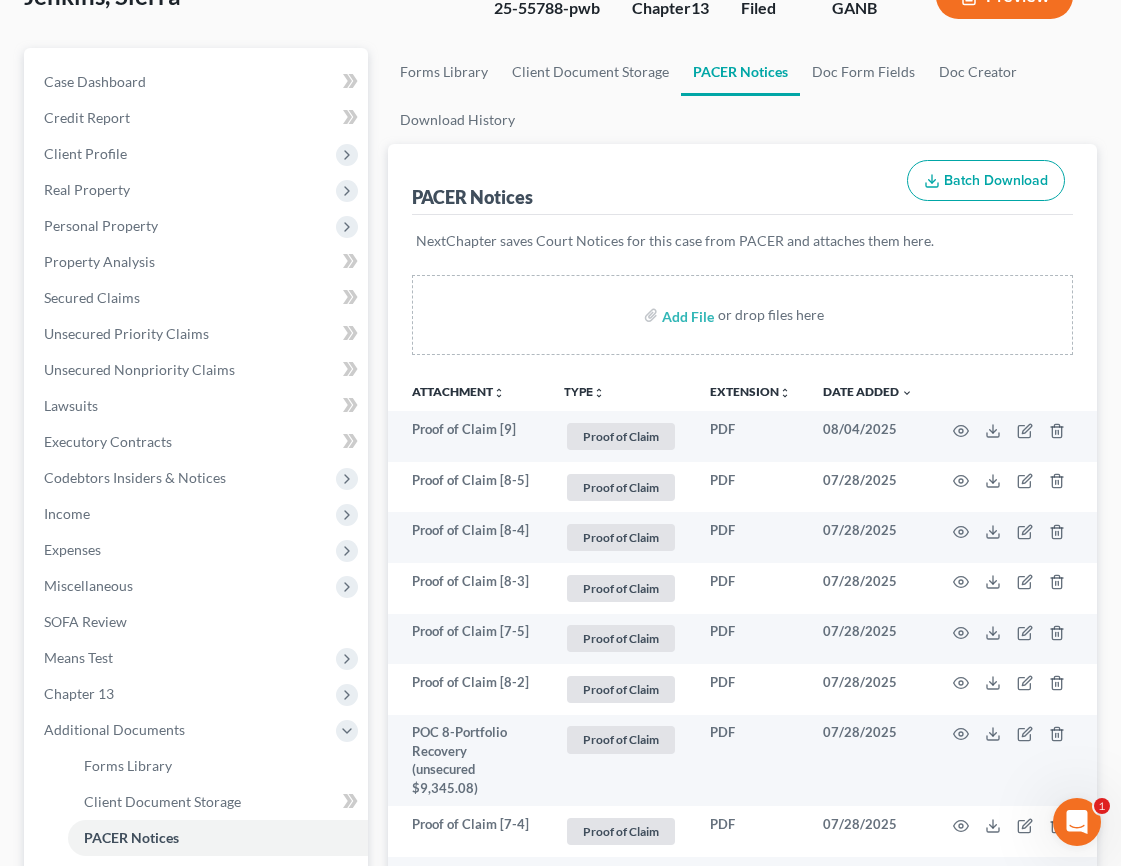 scroll, scrollTop: 0, scrollLeft: 0, axis: both 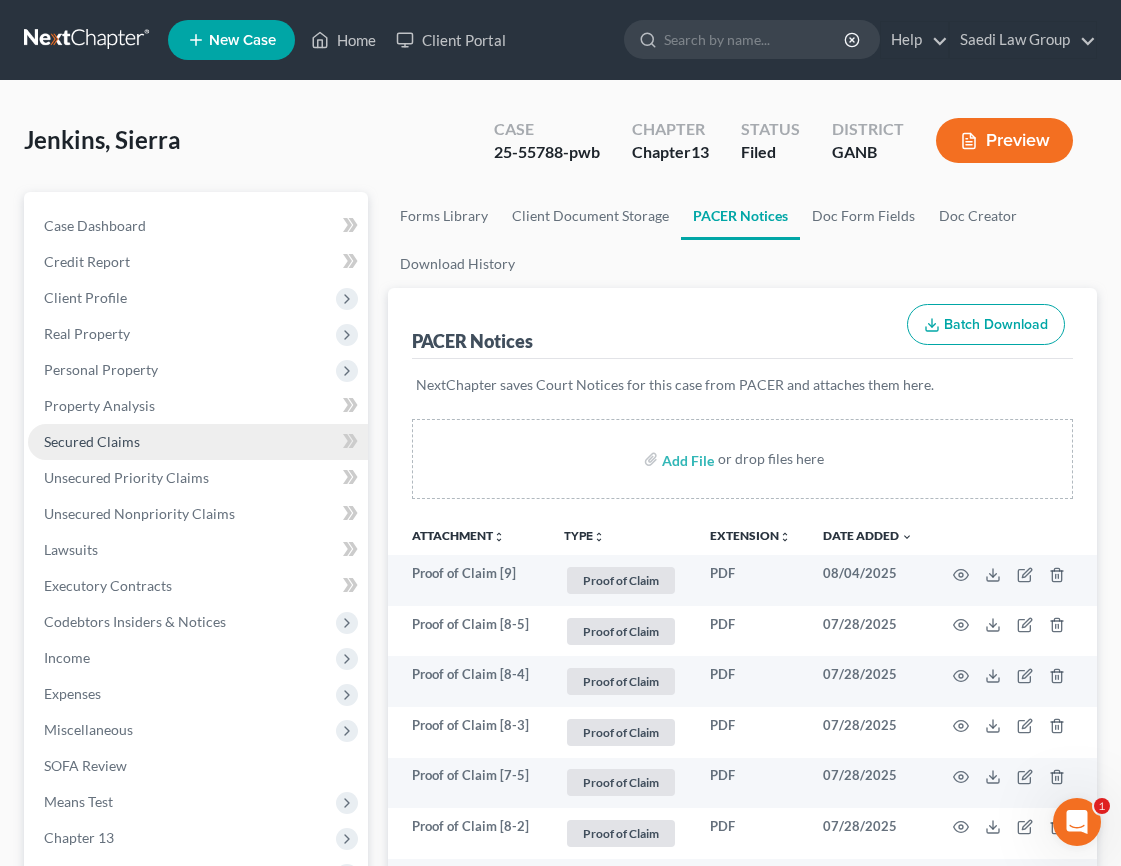 drag, startPoint x: 119, startPoint y: 452, endPoint x: 129, endPoint y: 450, distance: 10.198039 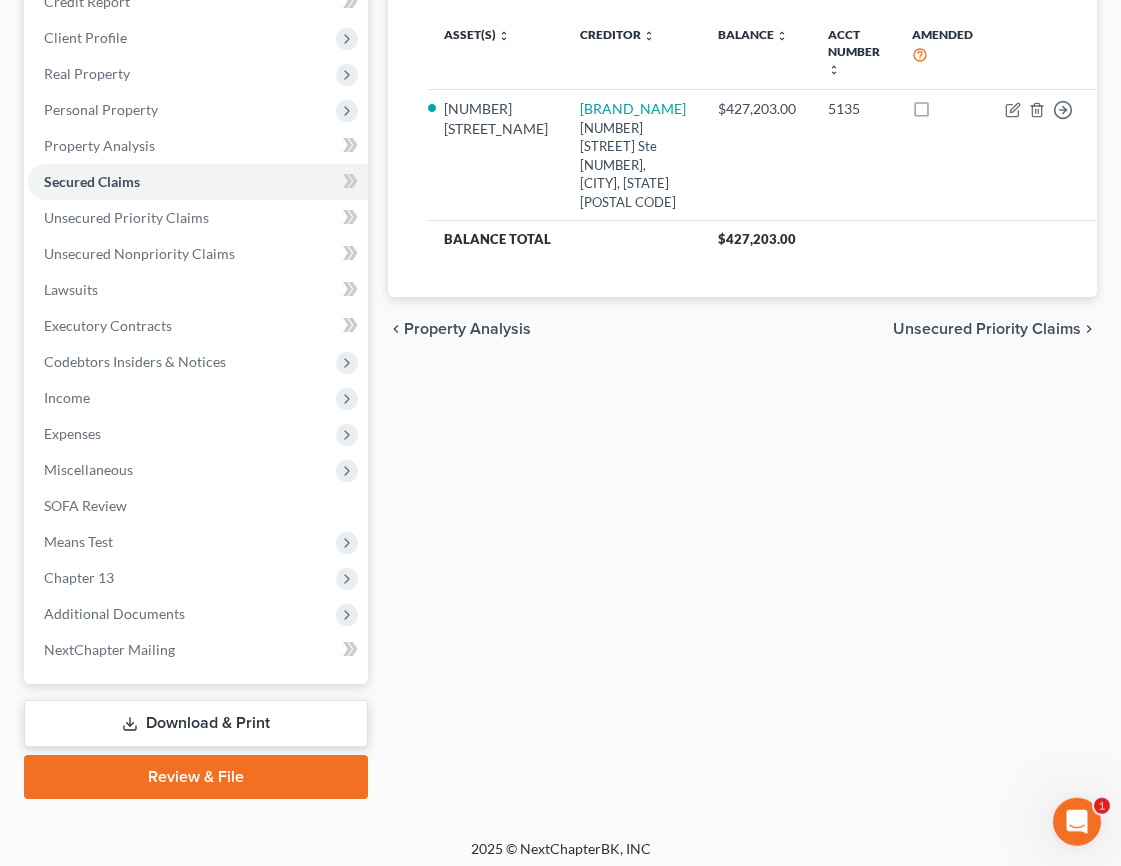 scroll, scrollTop: 267, scrollLeft: 0, axis: vertical 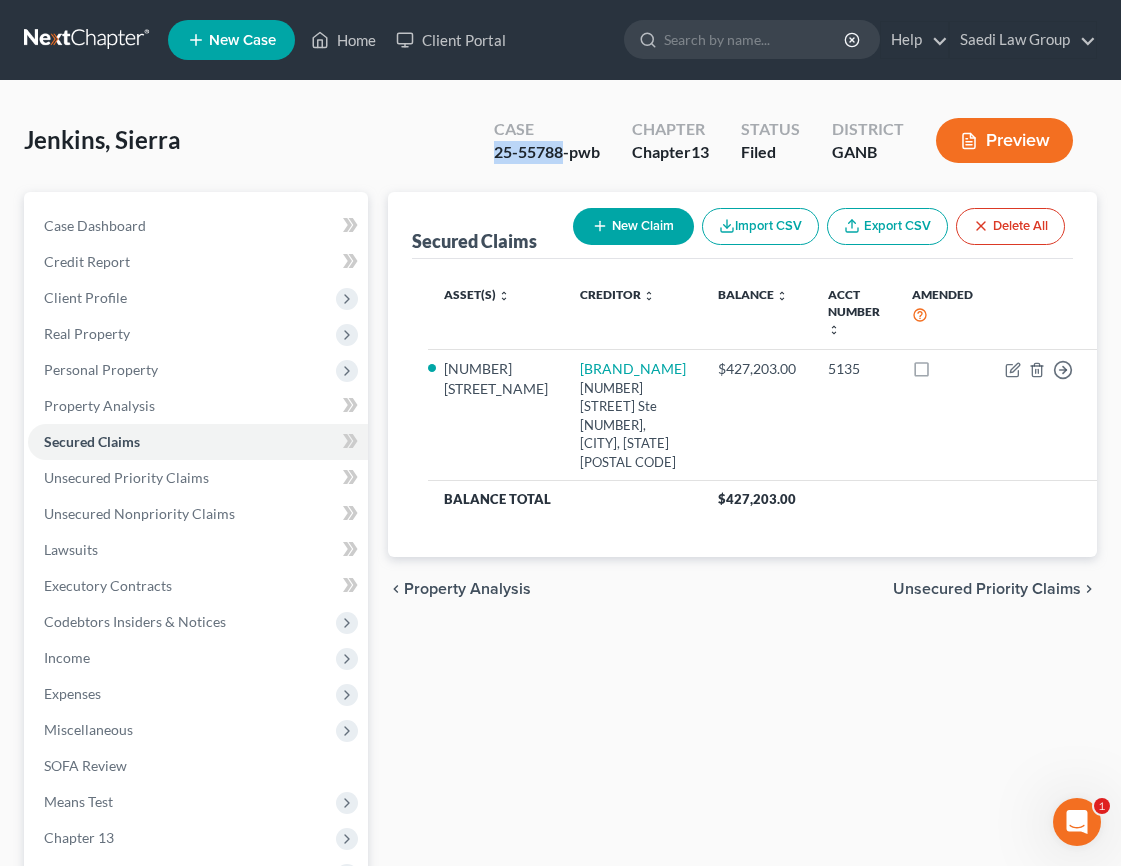 drag, startPoint x: 560, startPoint y: 151, endPoint x: 492, endPoint y: 154, distance: 68.06615 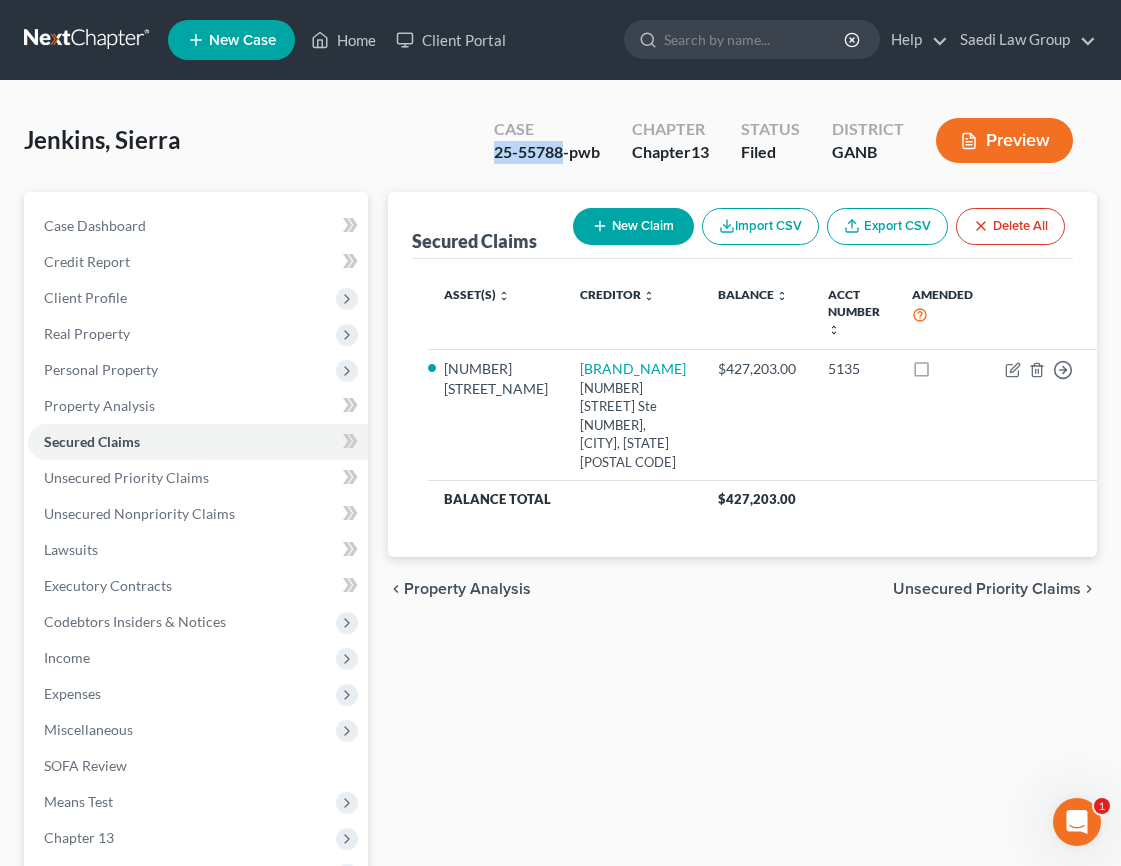 copy on "25-55788" 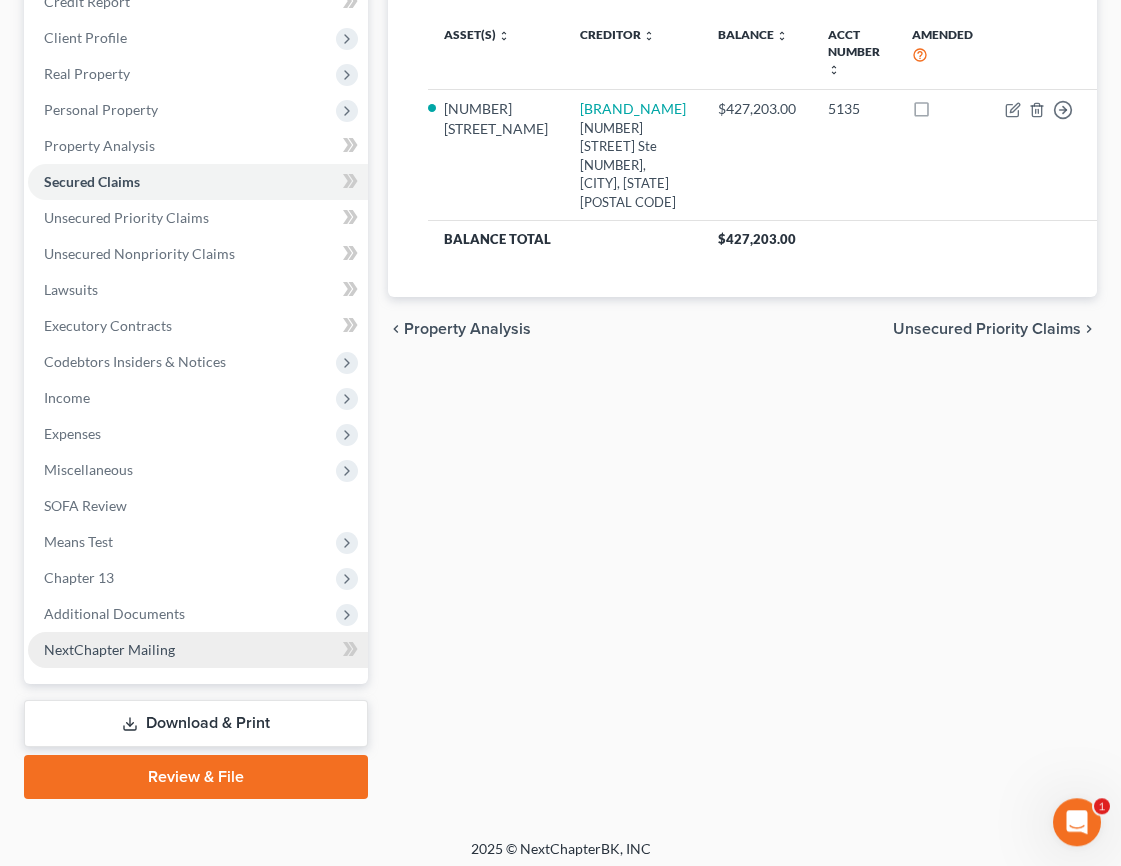 scroll, scrollTop: 267, scrollLeft: 0, axis: vertical 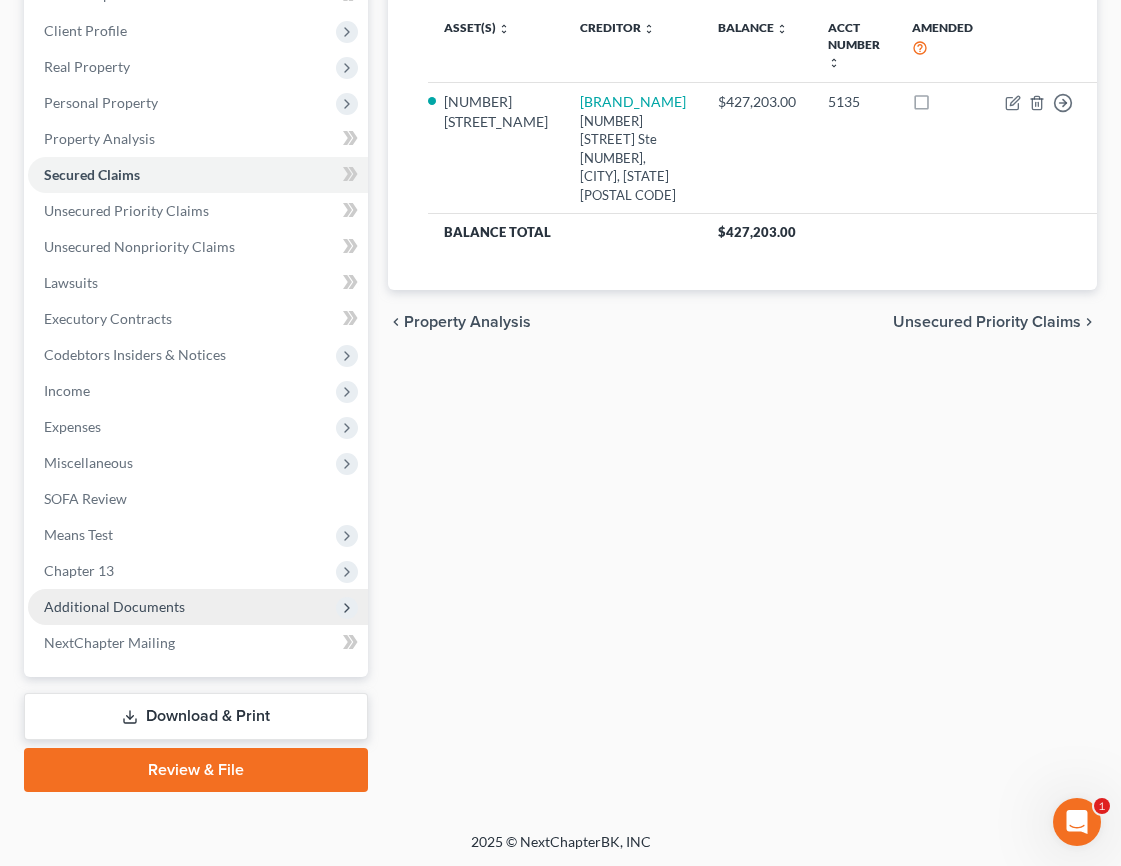 click on "Additional Documents" at bounding box center [114, 606] 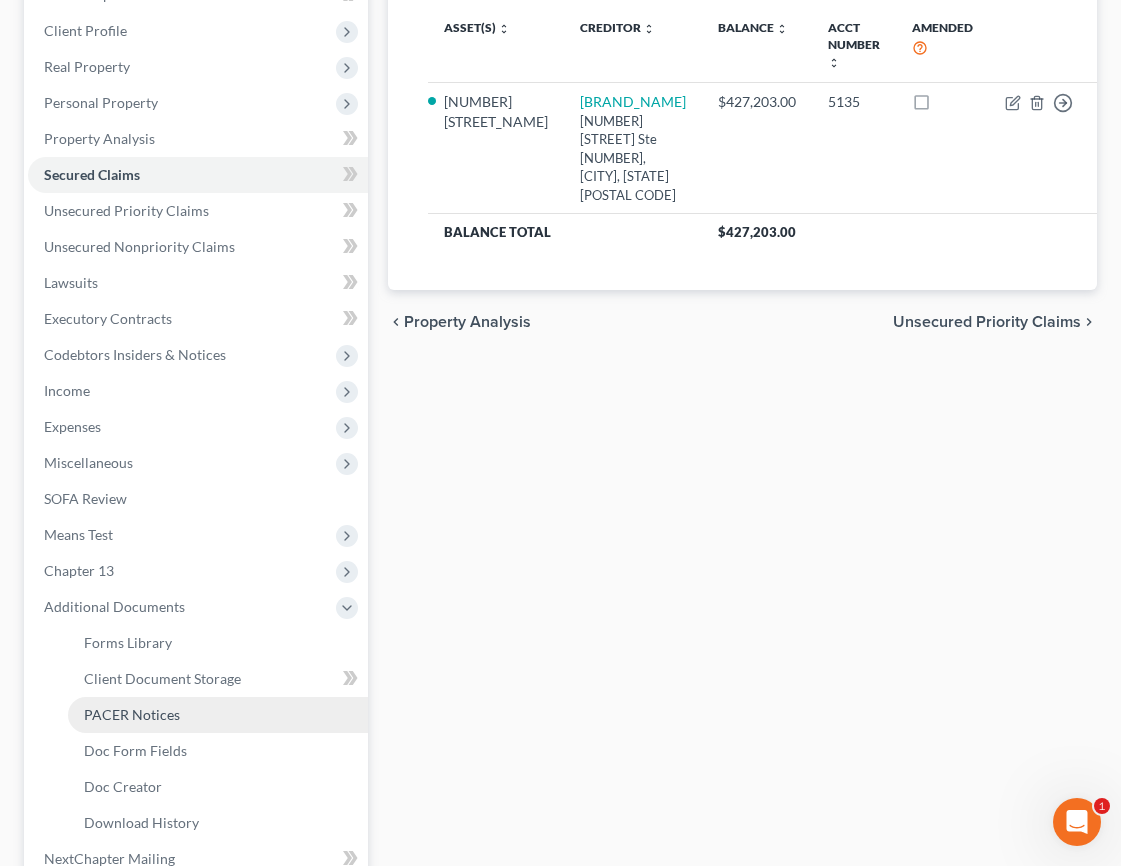 click on "PACER Notices" at bounding box center (218, 715) 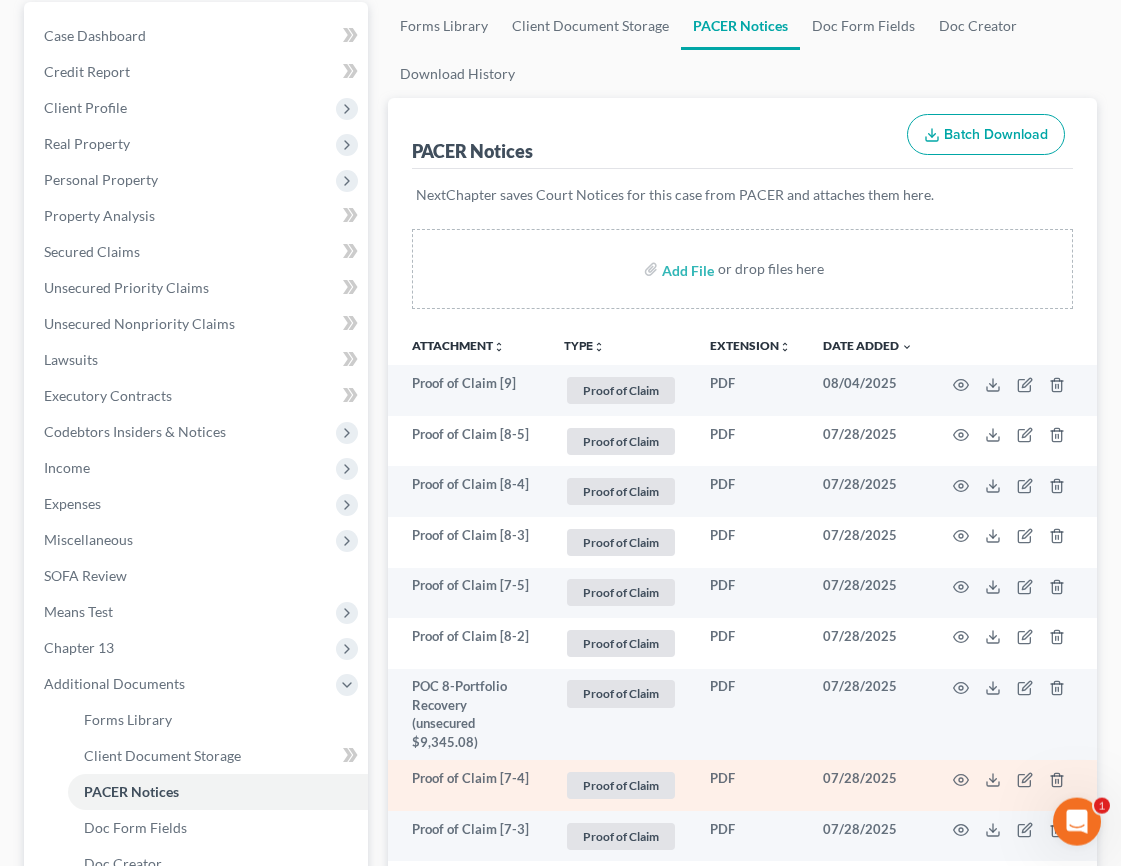 scroll, scrollTop: 240, scrollLeft: 0, axis: vertical 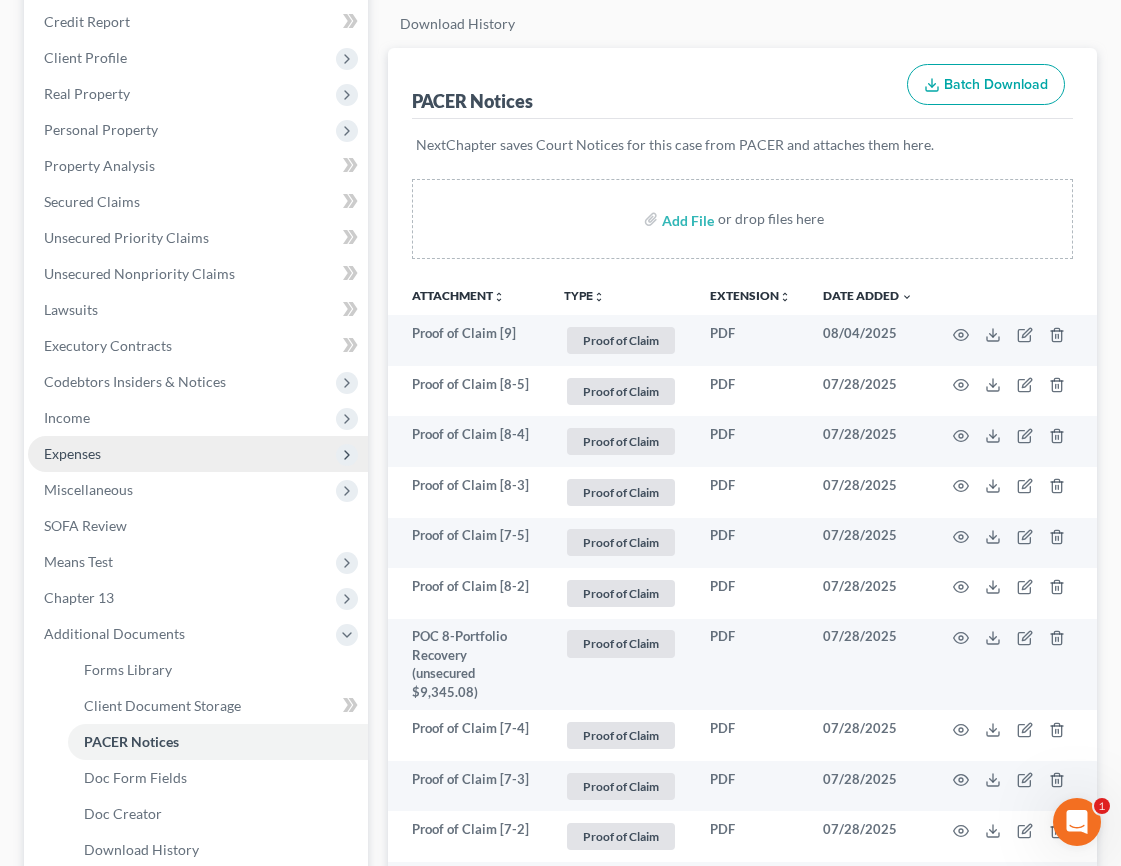 click on "Expenses" at bounding box center (198, 454) 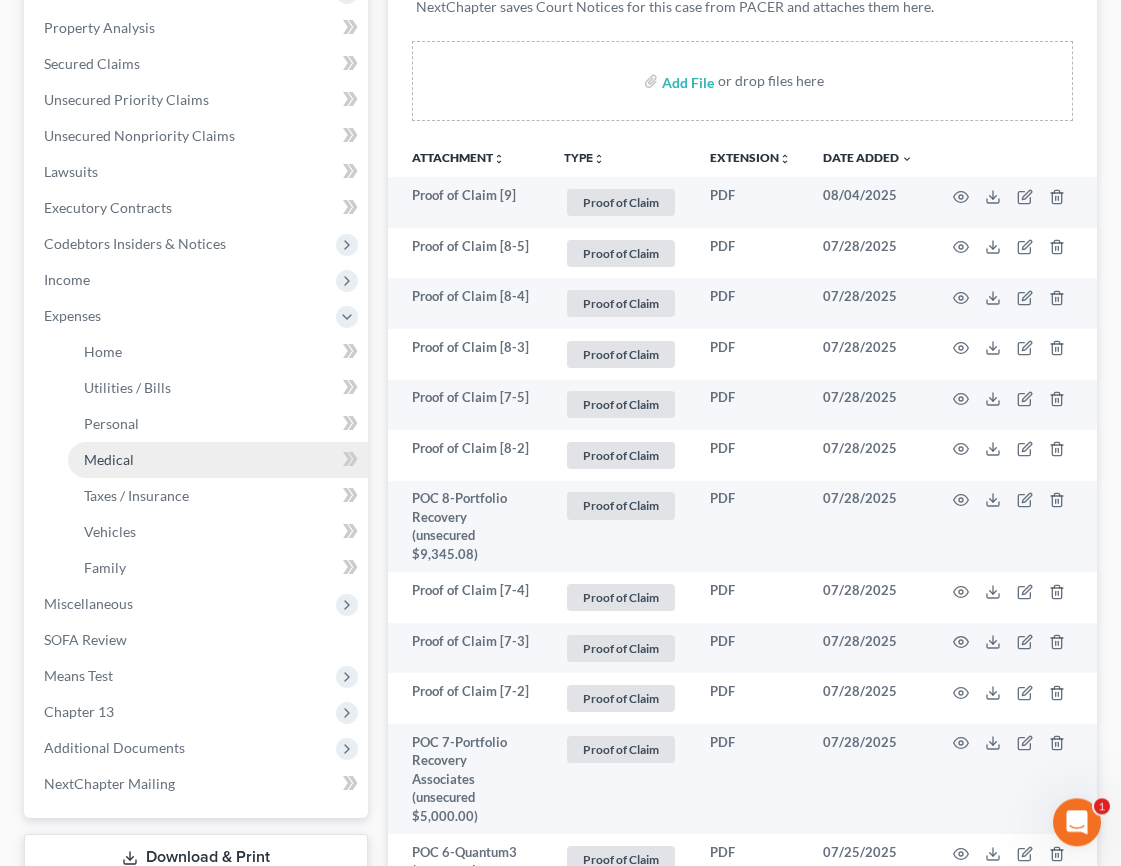 scroll, scrollTop: 384, scrollLeft: 0, axis: vertical 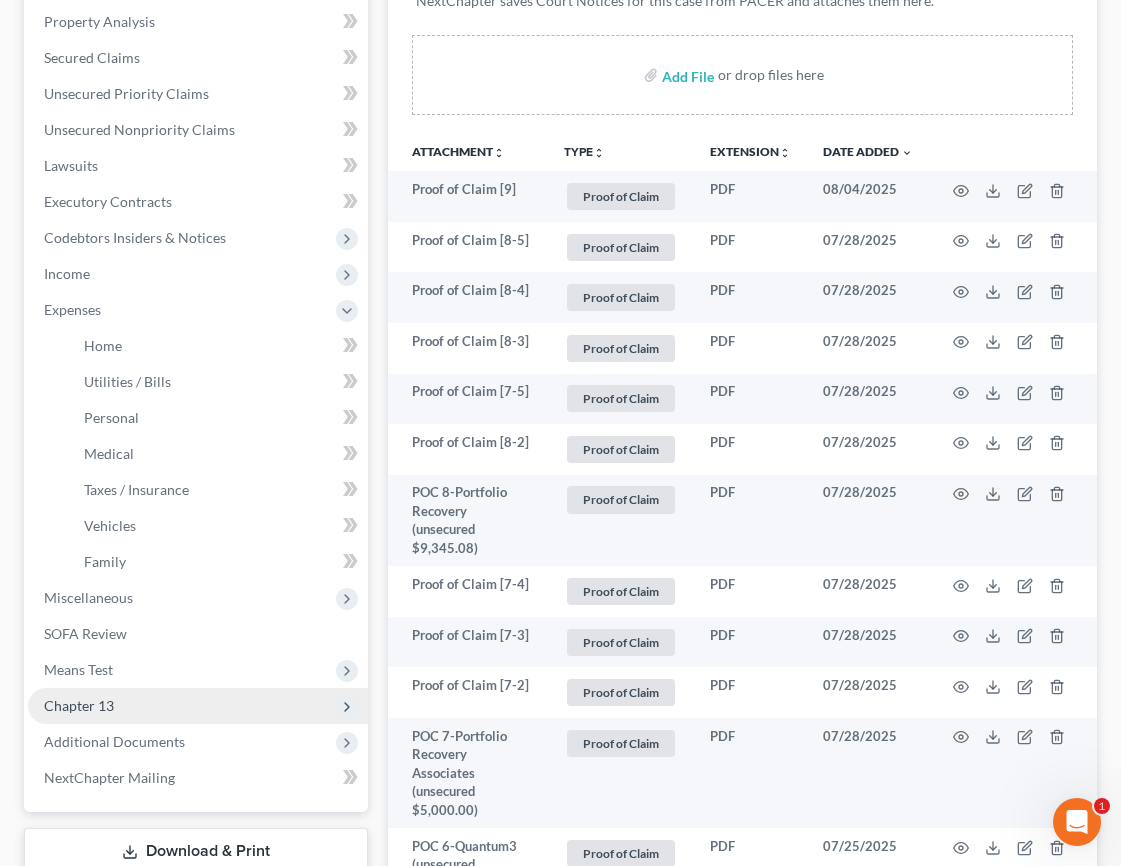 click on "Chapter 13" at bounding box center (198, 706) 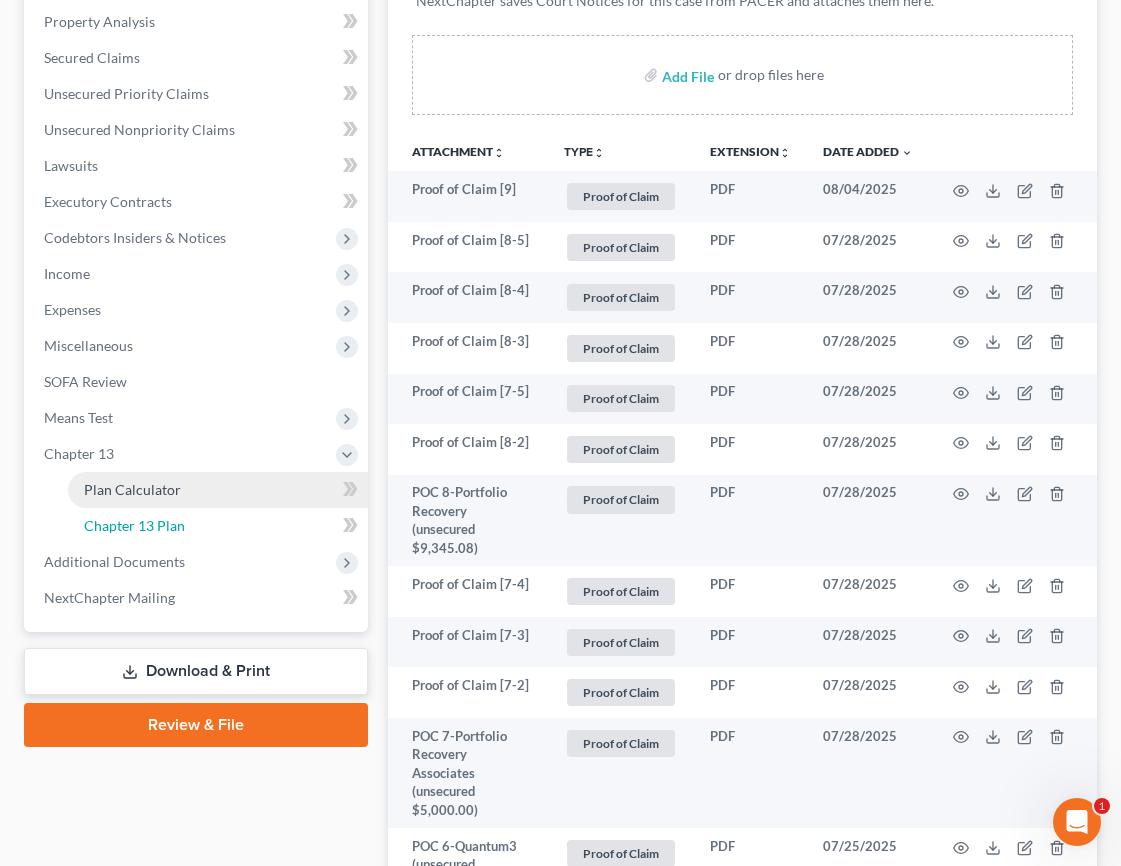 drag, startPoint x: 164, startPoint y: 527, endPoint x: 191, endPoint y: 534, distance: 27.89265 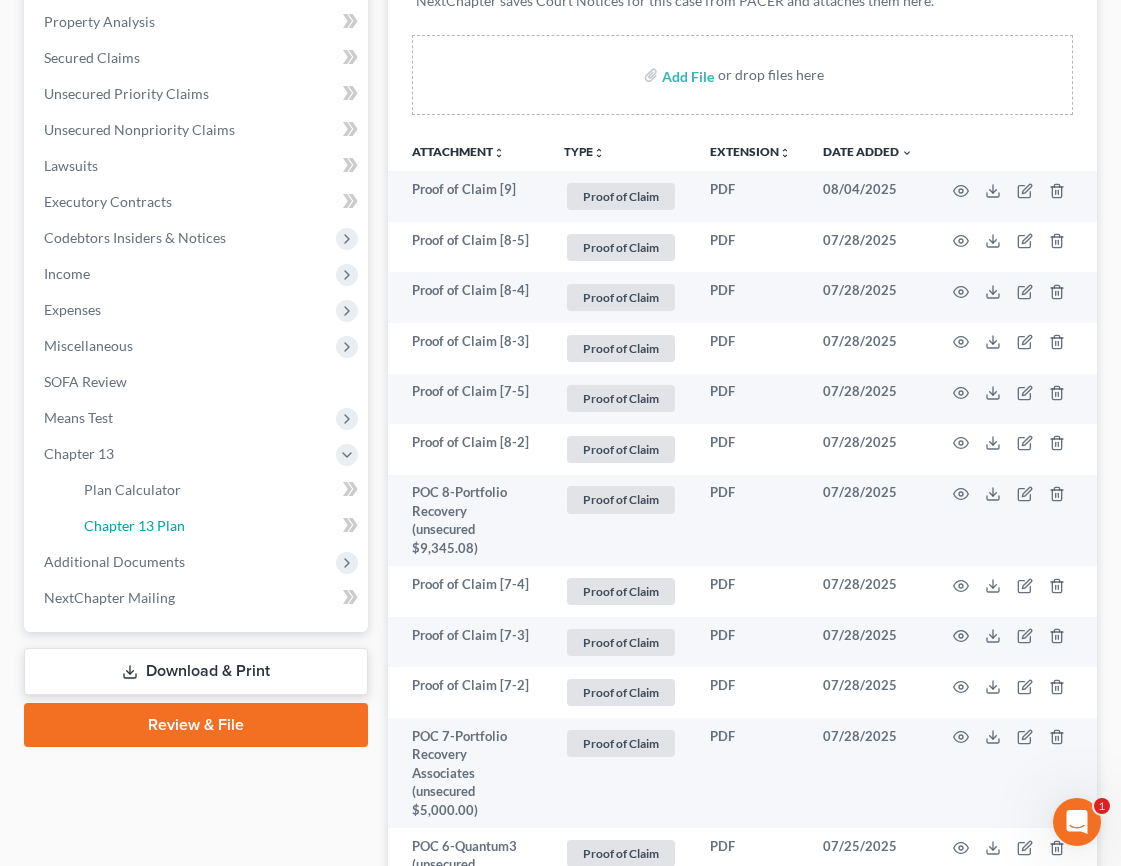 scroll, scrollTop: 339, scrollLeft: 0, axis: vertical 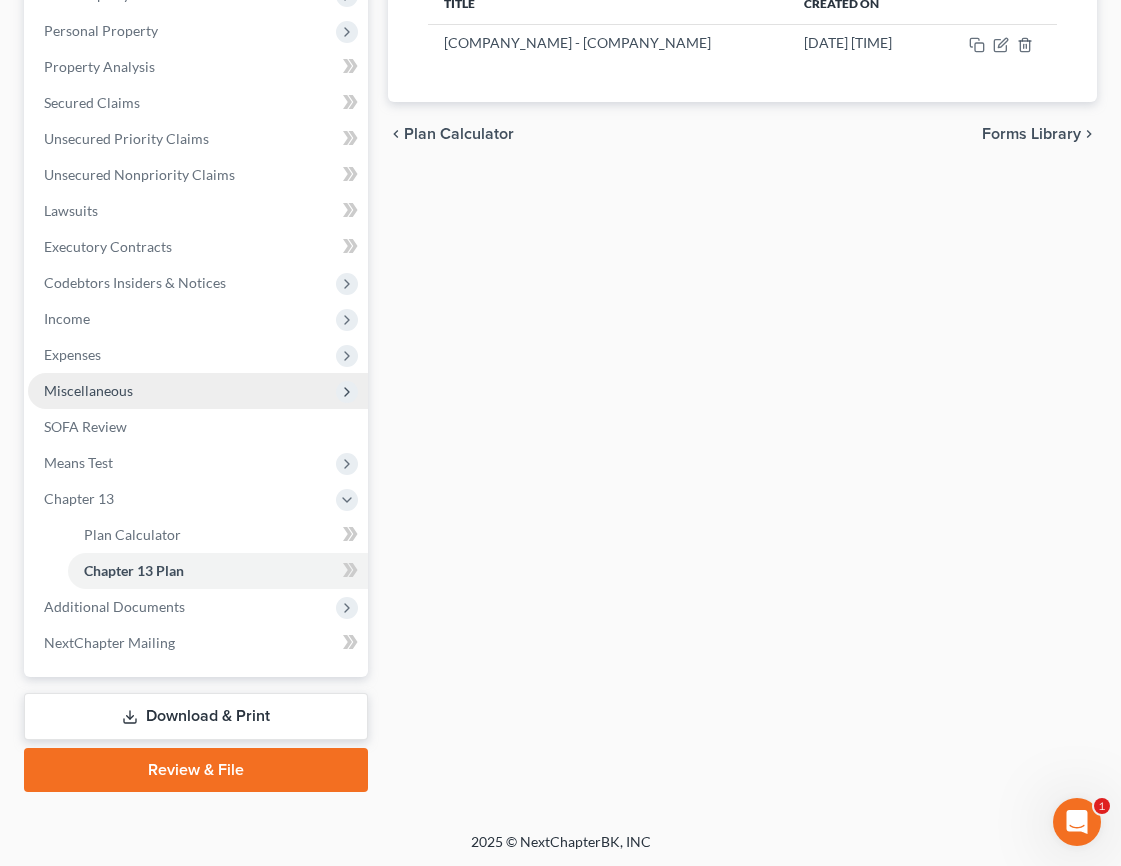 click on "Miscellaneous" at bounding box center (88, 390) 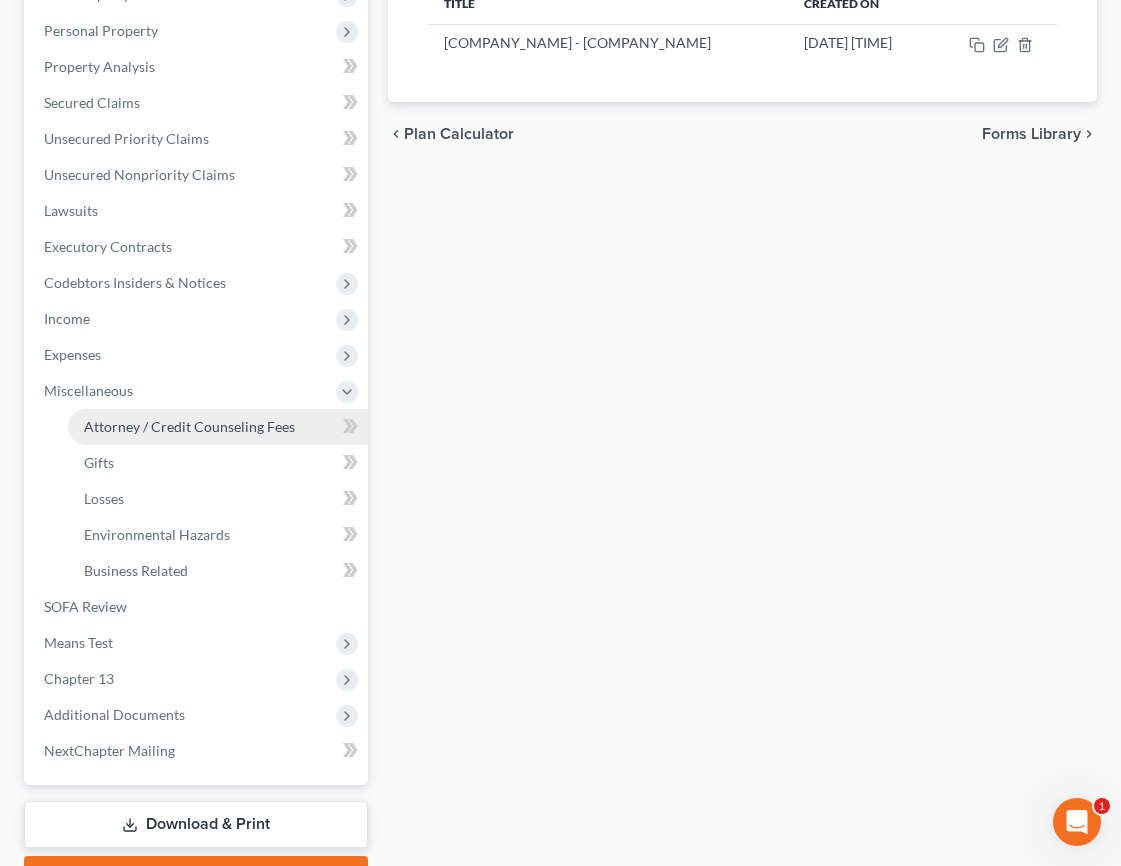 click on "Attorney / Credit Counseling Fees" at bounding box center (189, 426) 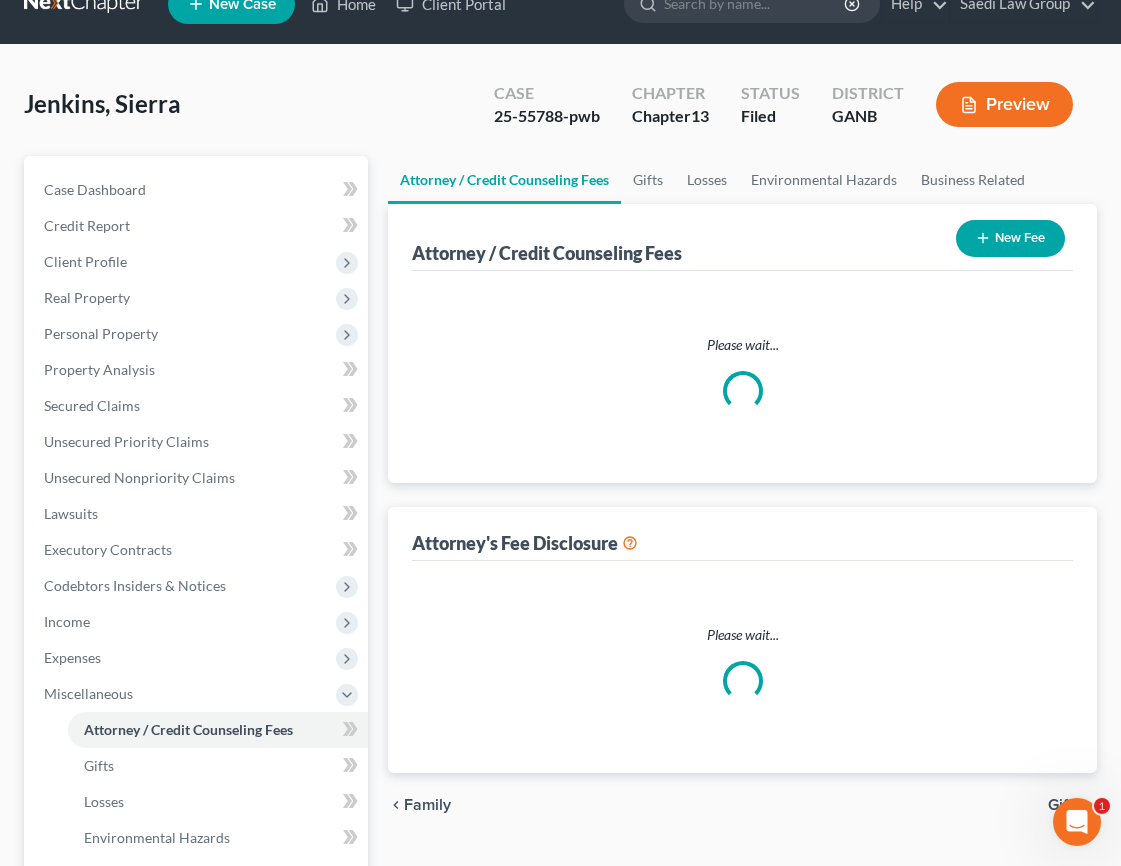 select on "1" 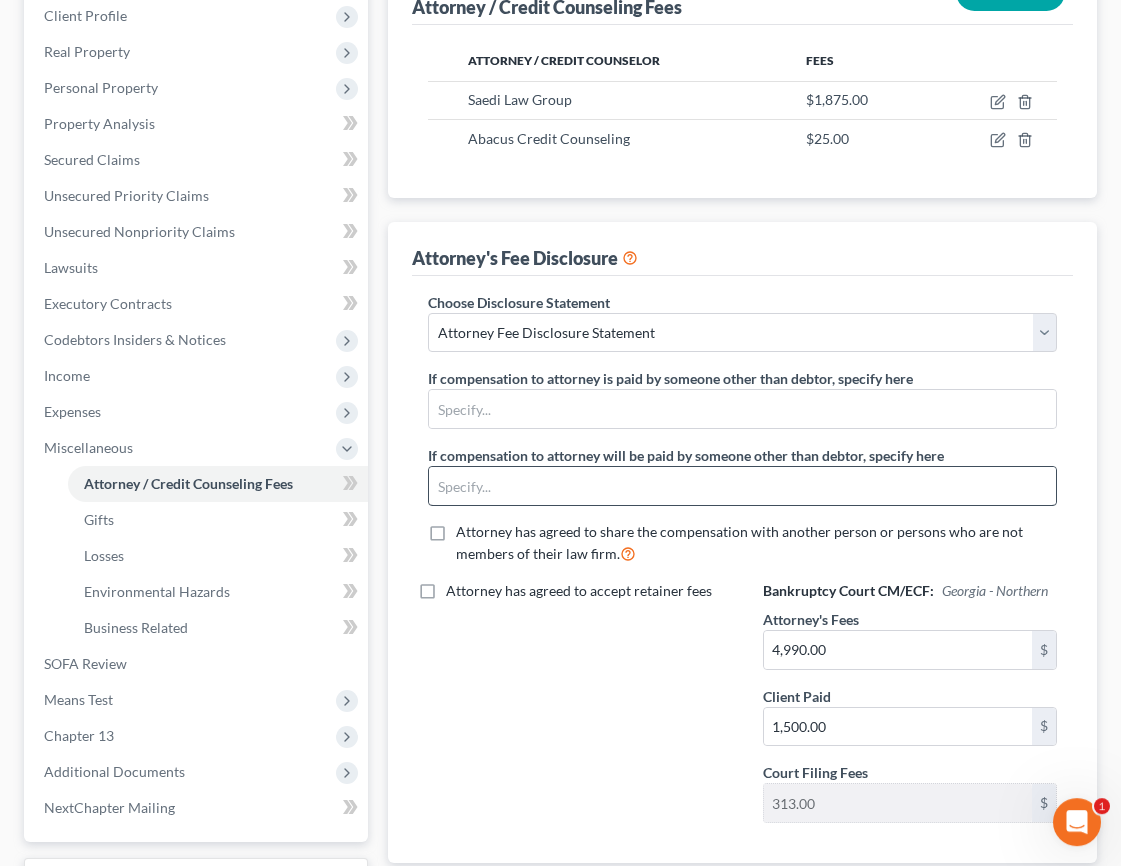 scroll, scrollTop: 352, scrollLeft: 0, axis: vertical 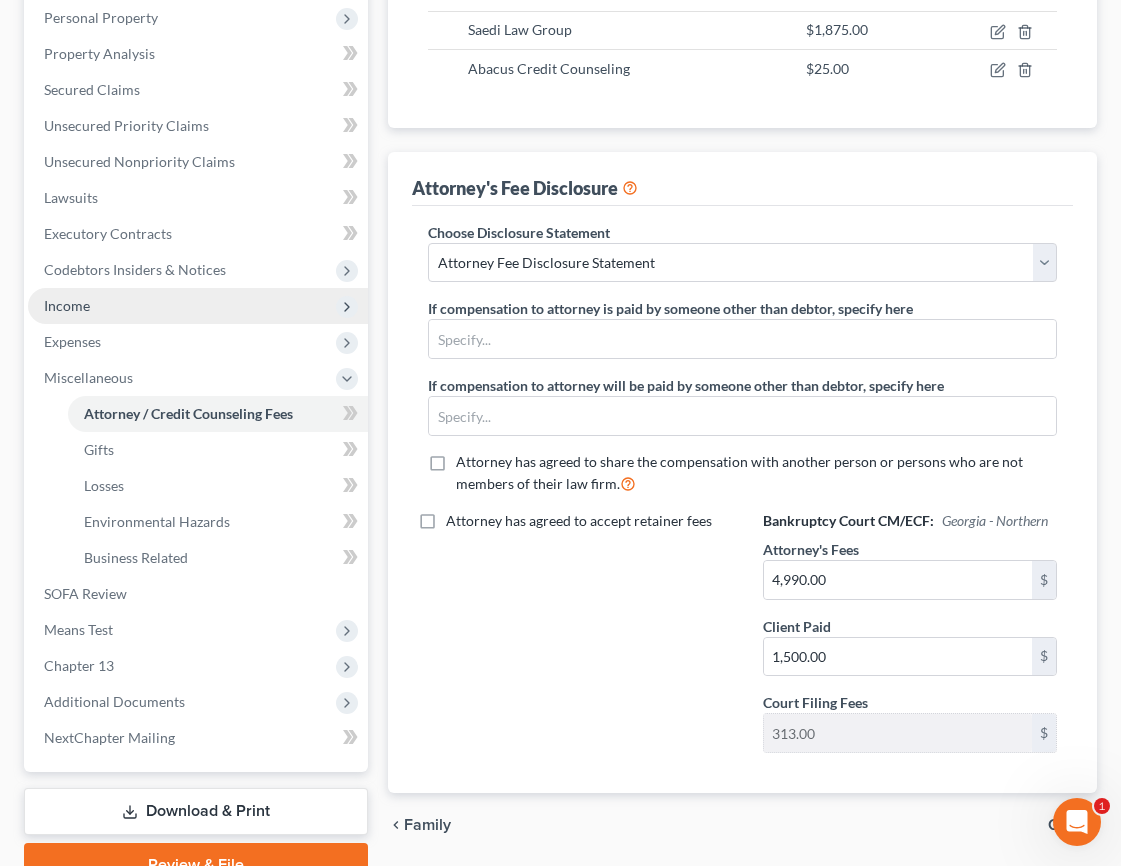 click on "Income" at bounding box center (198, 306) 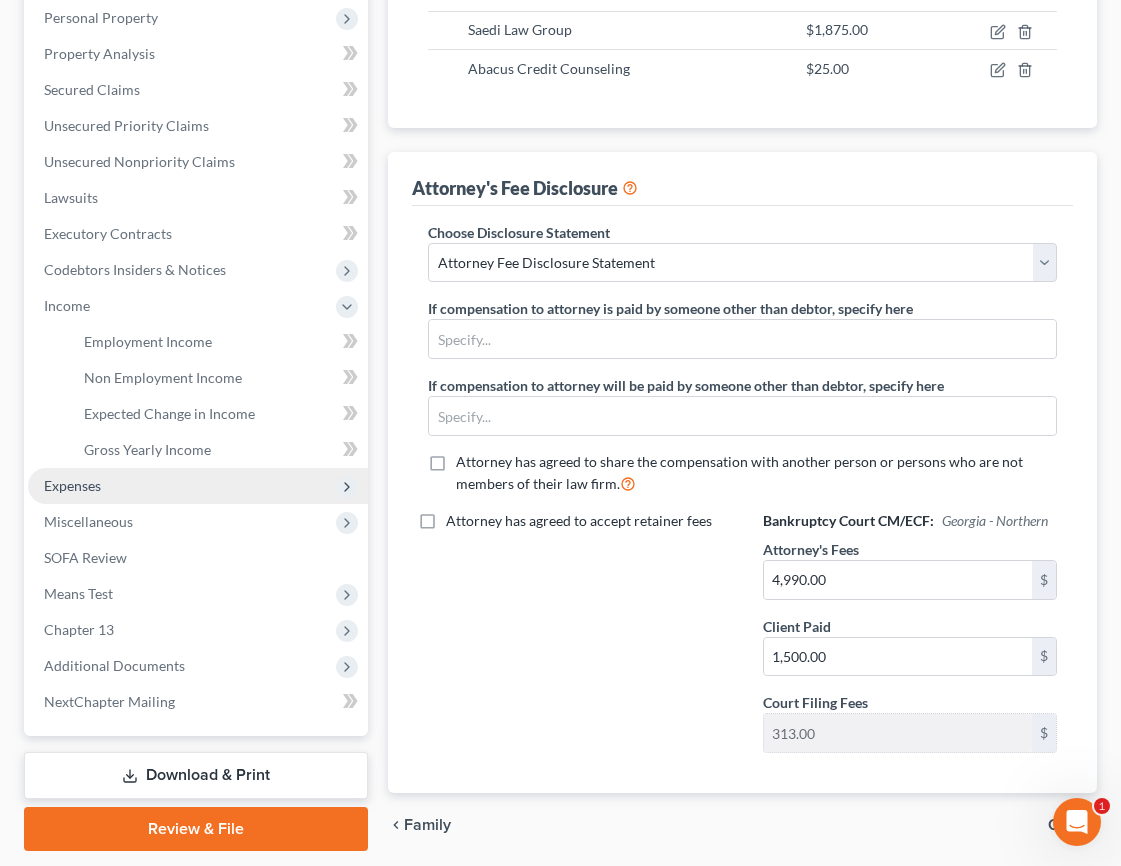 drag, startPoint x: 126, startPoint y: 482, endPoint x: 155, endPoint y: 481, distance: 29.017237 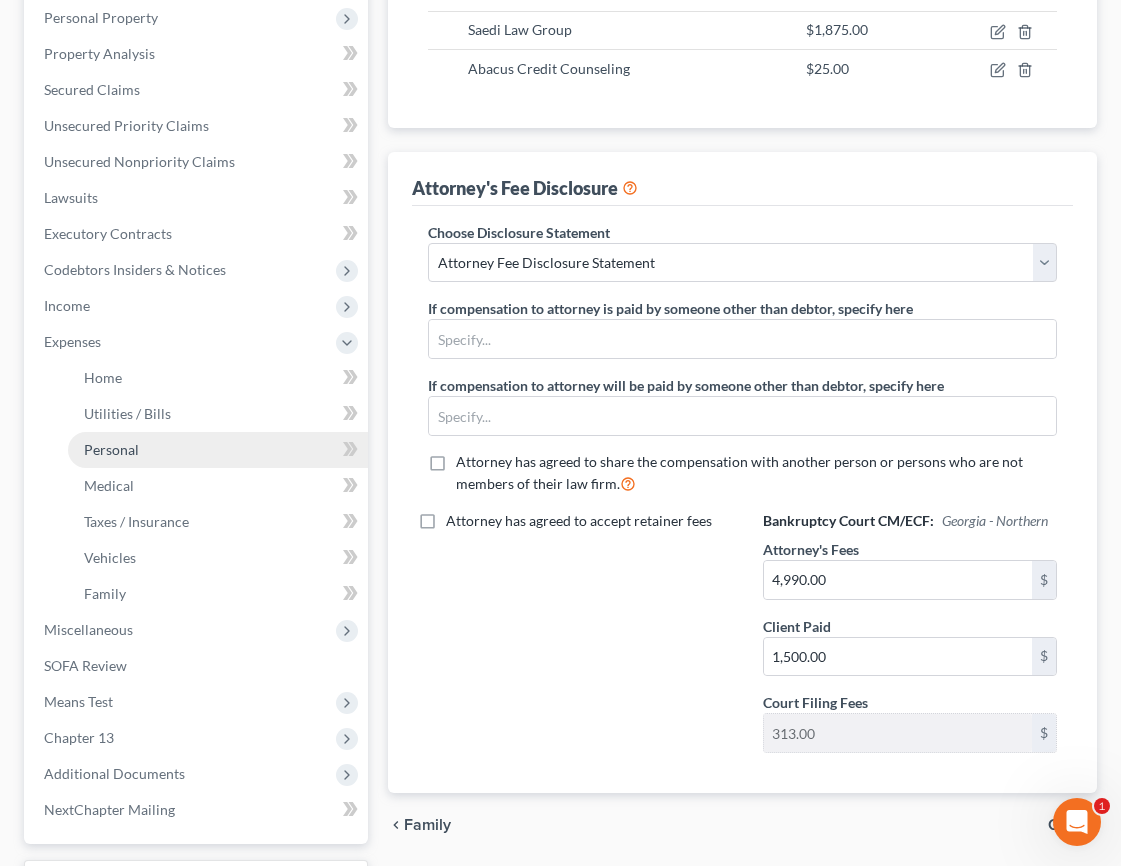 click on "Personal" at bounding box center (218, 450) 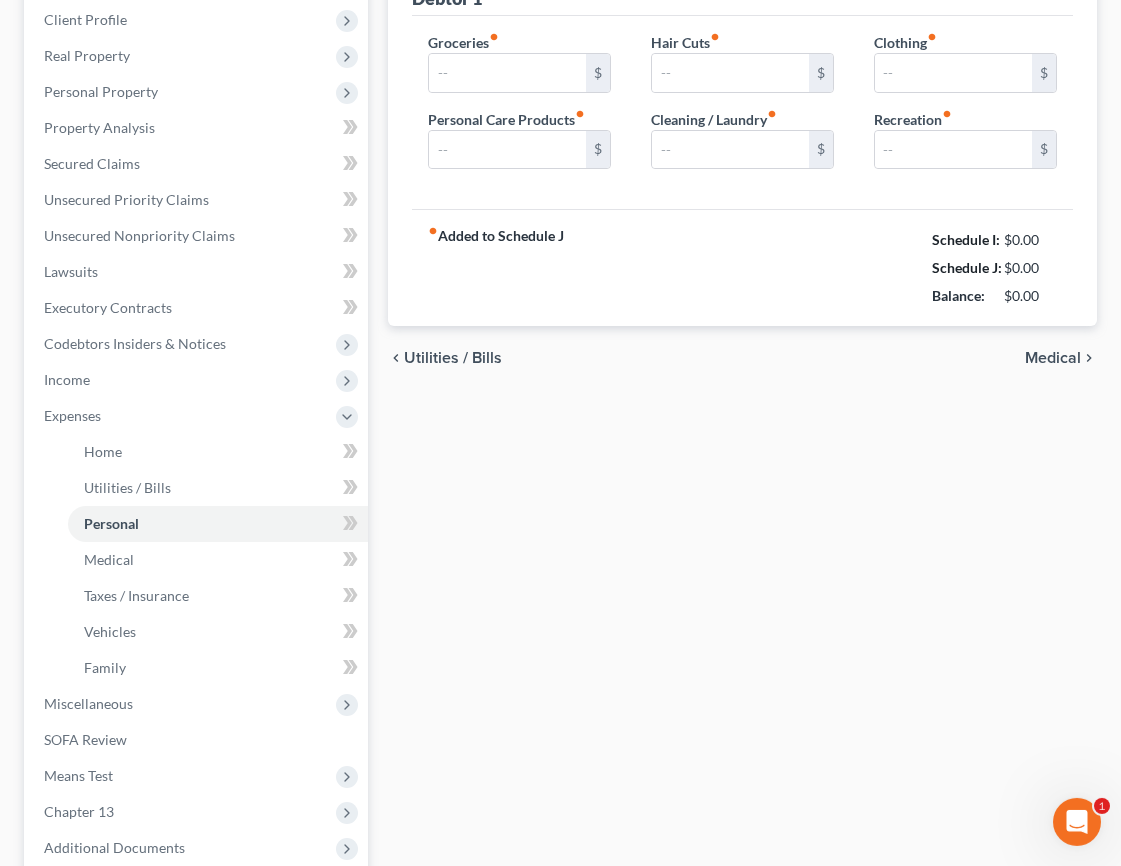 type on "771.30" 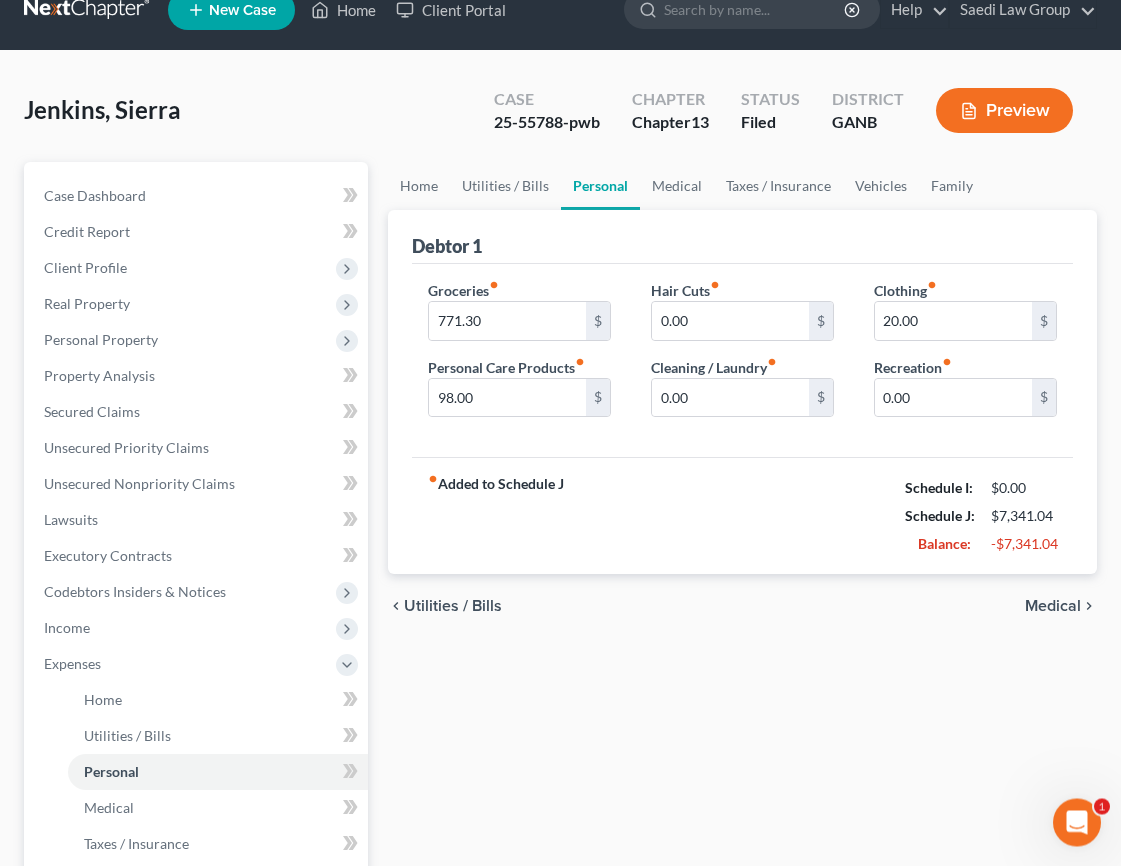 scroll, scrollTop: 32, scrollLeft: 0, axis: vertical 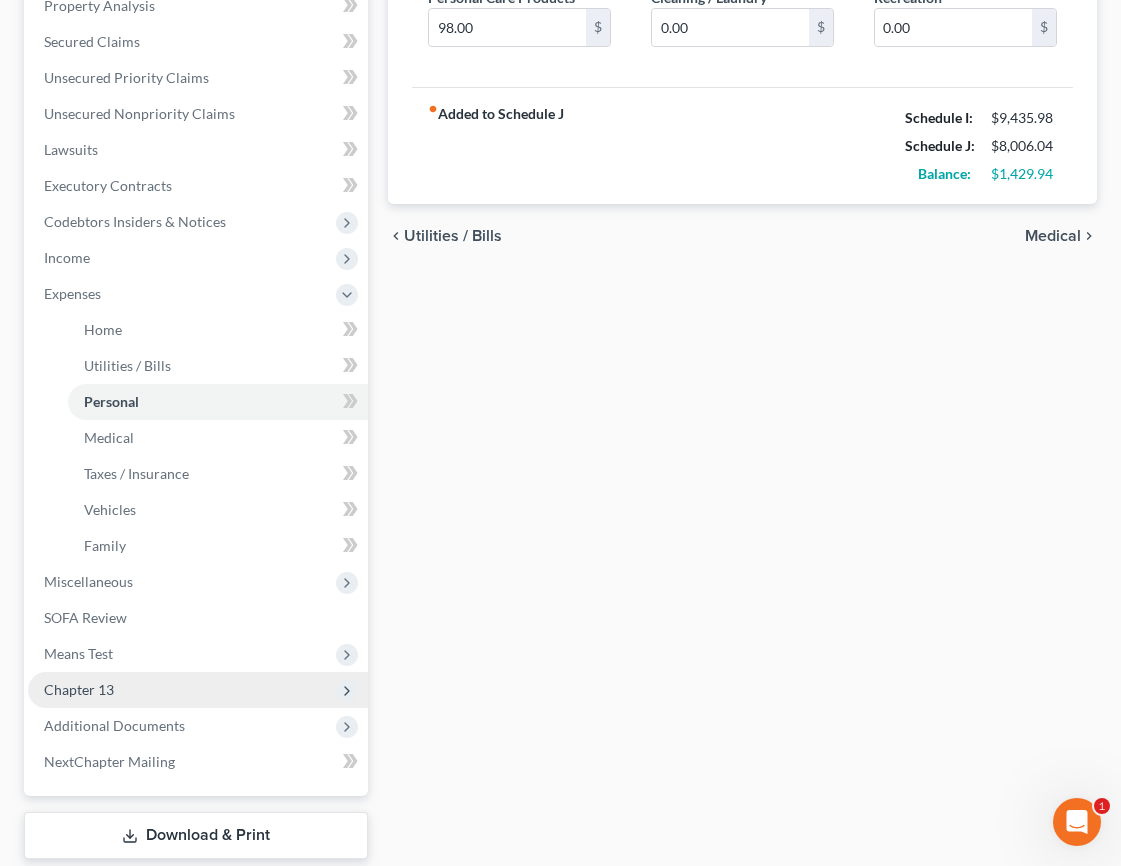 click on "Chapter 13" at bounding box center (198, 690) 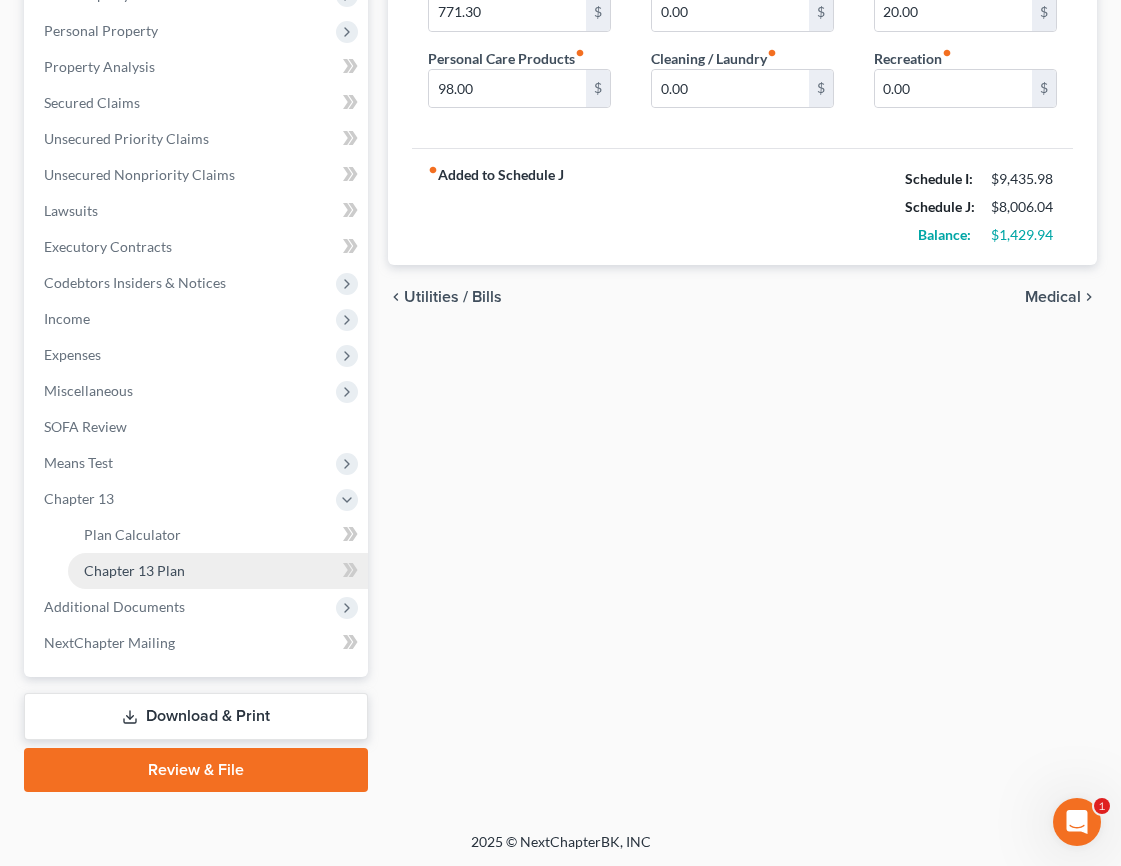 click on "Chapter 13 Plan" at bounding box center (134, 570) 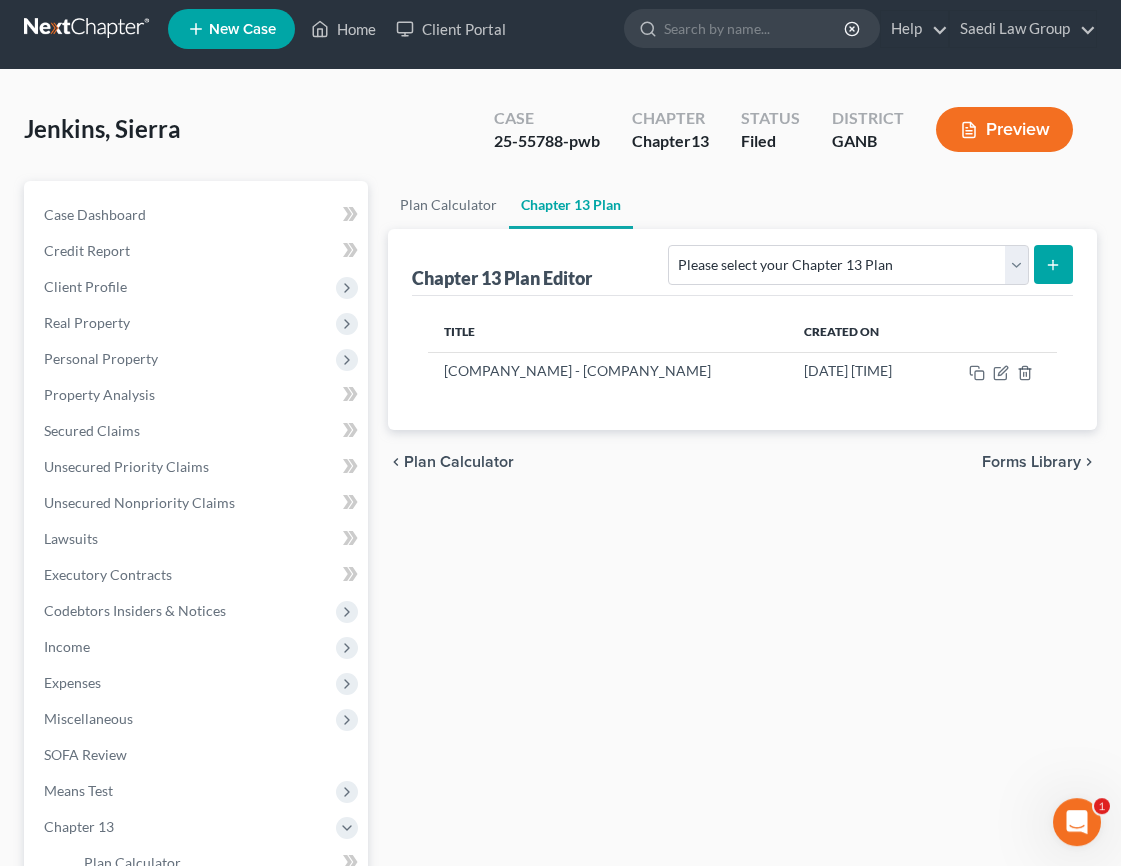 scroll, scrollTop: 4, scrollLeft: 0, axis: vertical 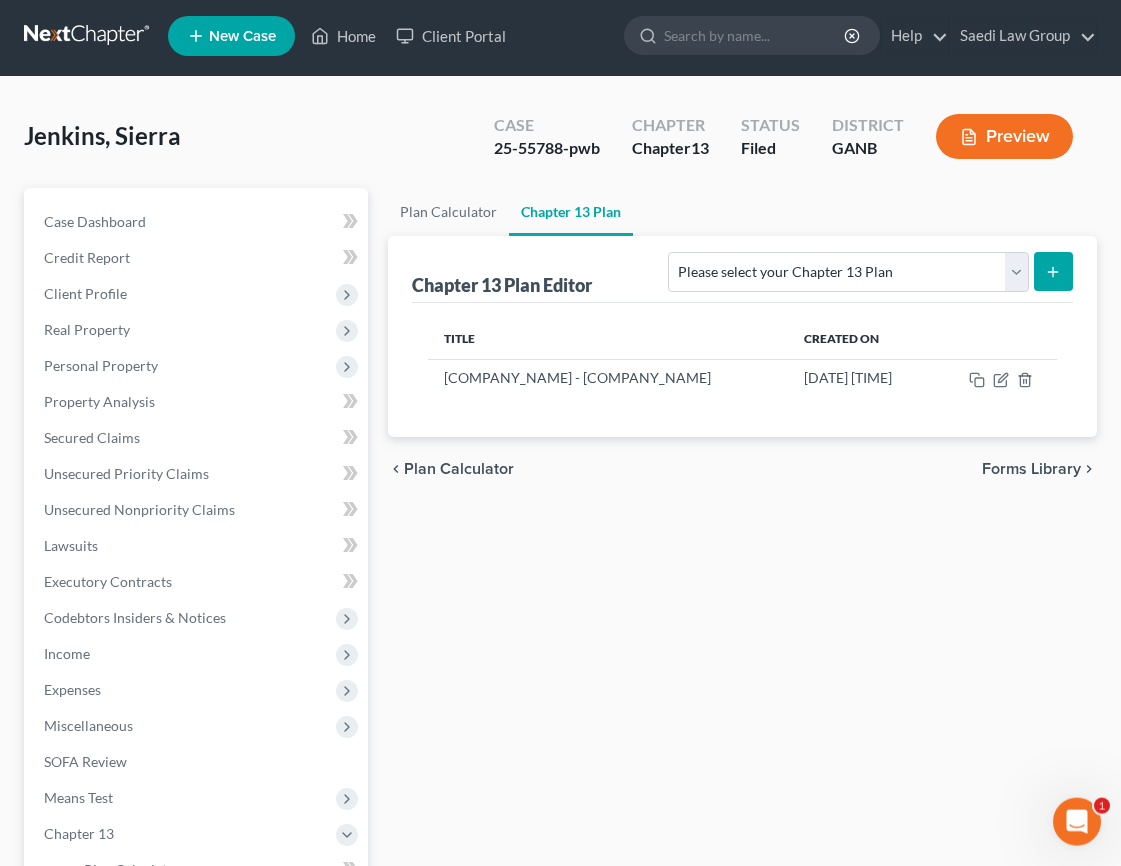 click on "Plan Calculator
Chapter 13 Plan
Chapter 13 Plan Editor Please select your Chapter 13 Plan Georgia Northern - Saedi Law Group National Form Plan - Official Form 113 Northern District of Georgia - Effective 12/1/17 Northern District of Georgia - Effective 12/1/2020
Title Created On Georgia Northern - Saedi Law Group May 23, 2025 1:22:36 AM
chevron_left
Plan Calculator
Forms Library
chevron_right" at bounding box center [742, 657] 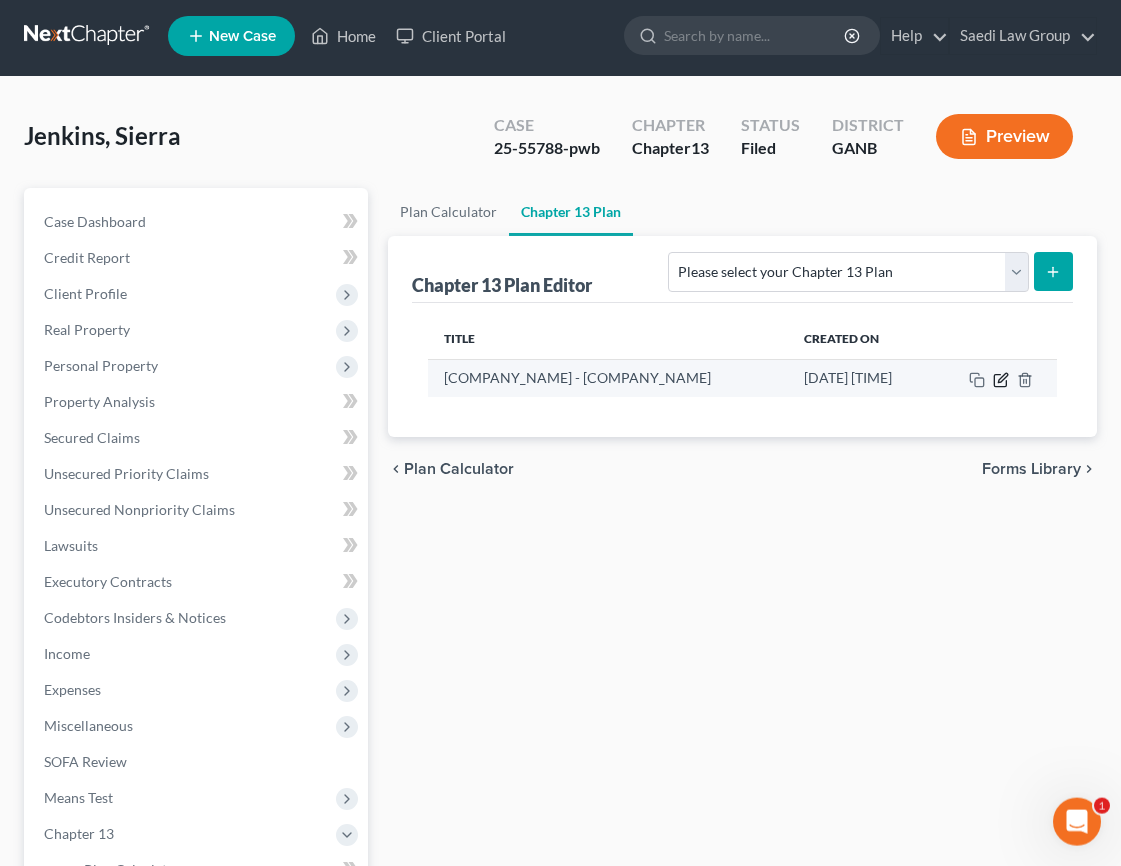 click 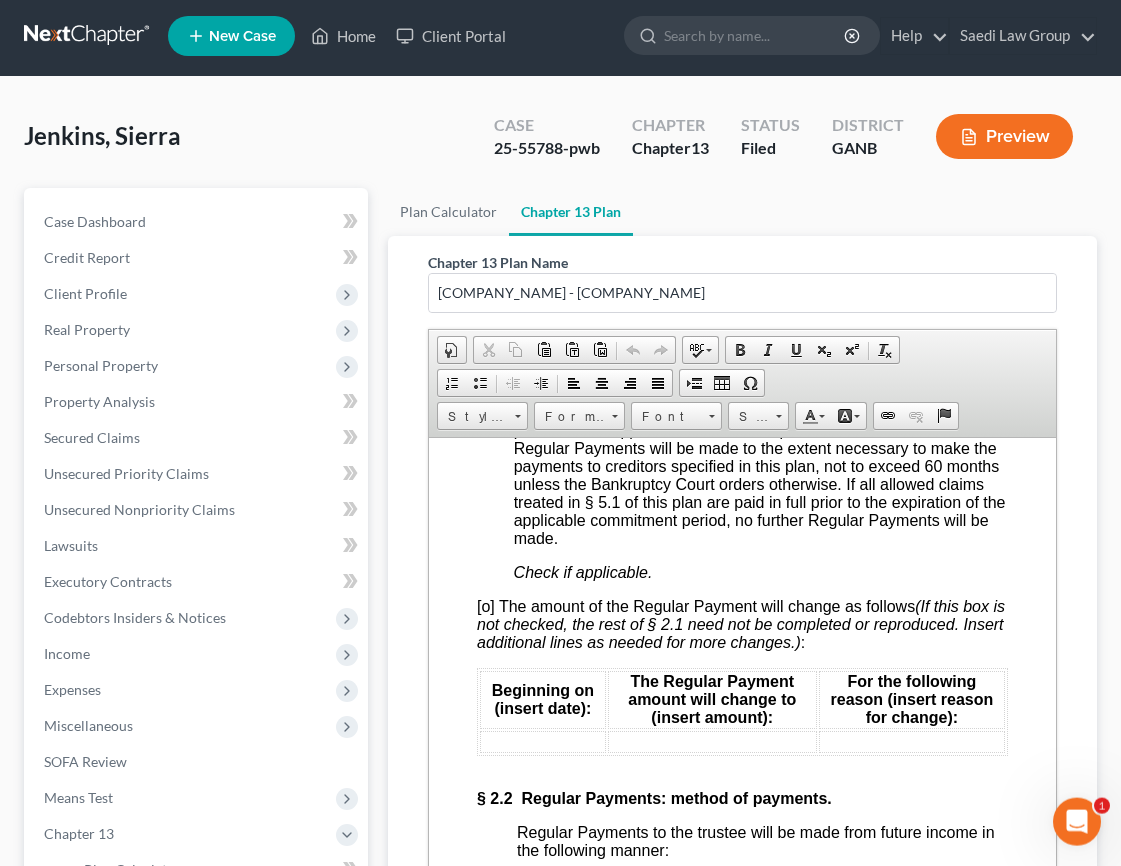 scroll, scrollTop: 2112, scrollLeft: 0, axis: vertical 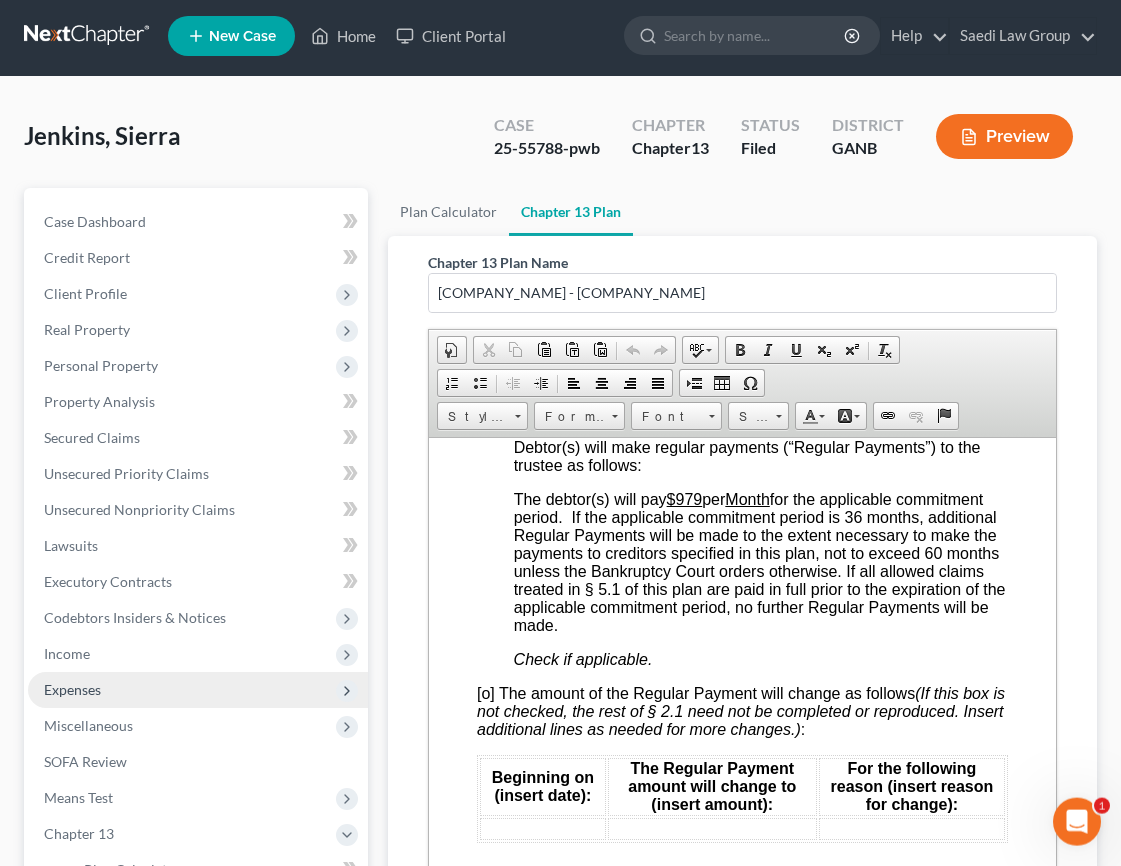 click on "Expenses" at bounding box center [198, 690] 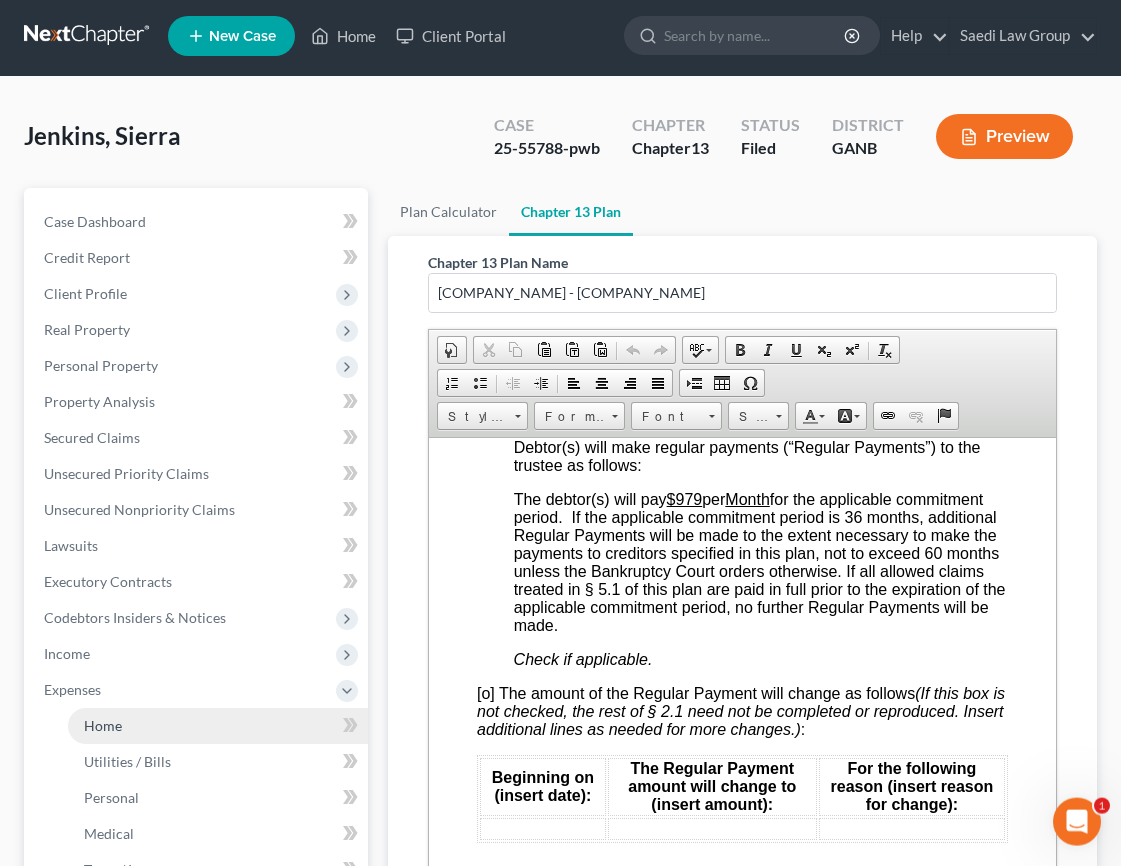 click on "Home" at bounding box center [218, 726] 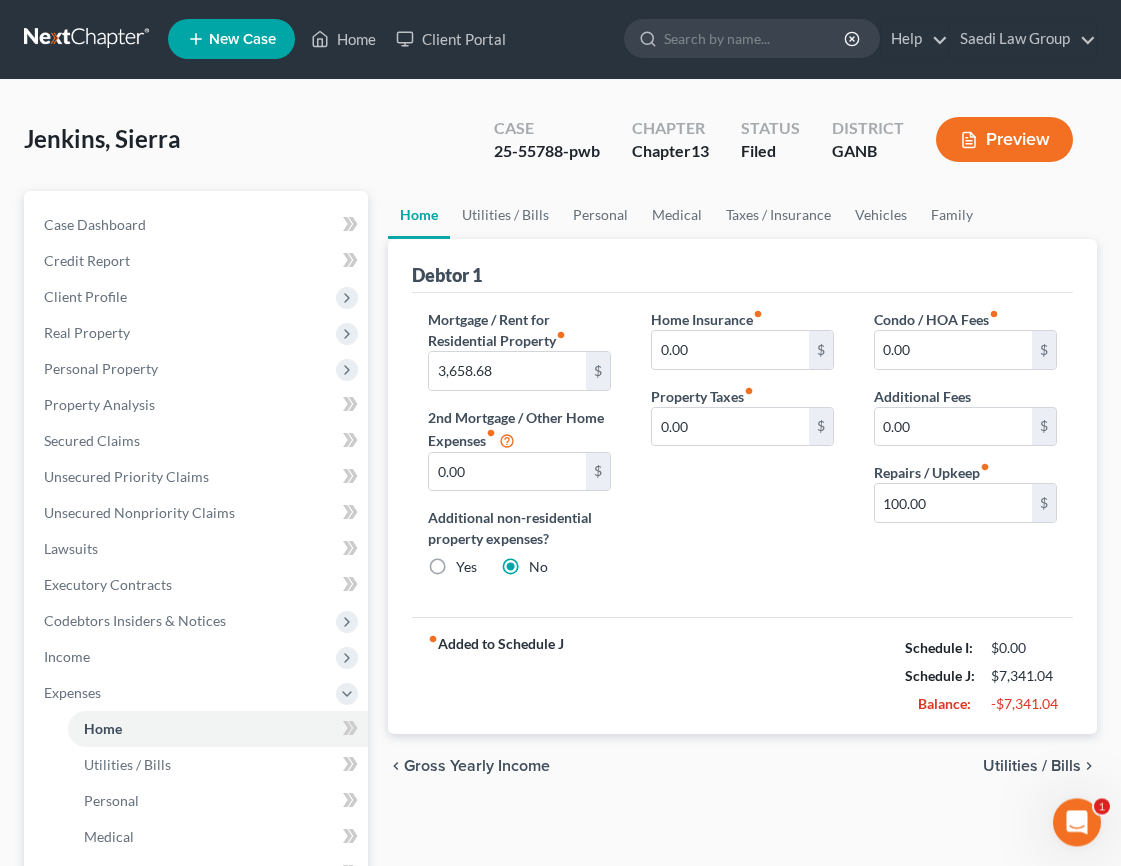 scroll, scrollTop: 0, scrollLeft: 0, axis: both 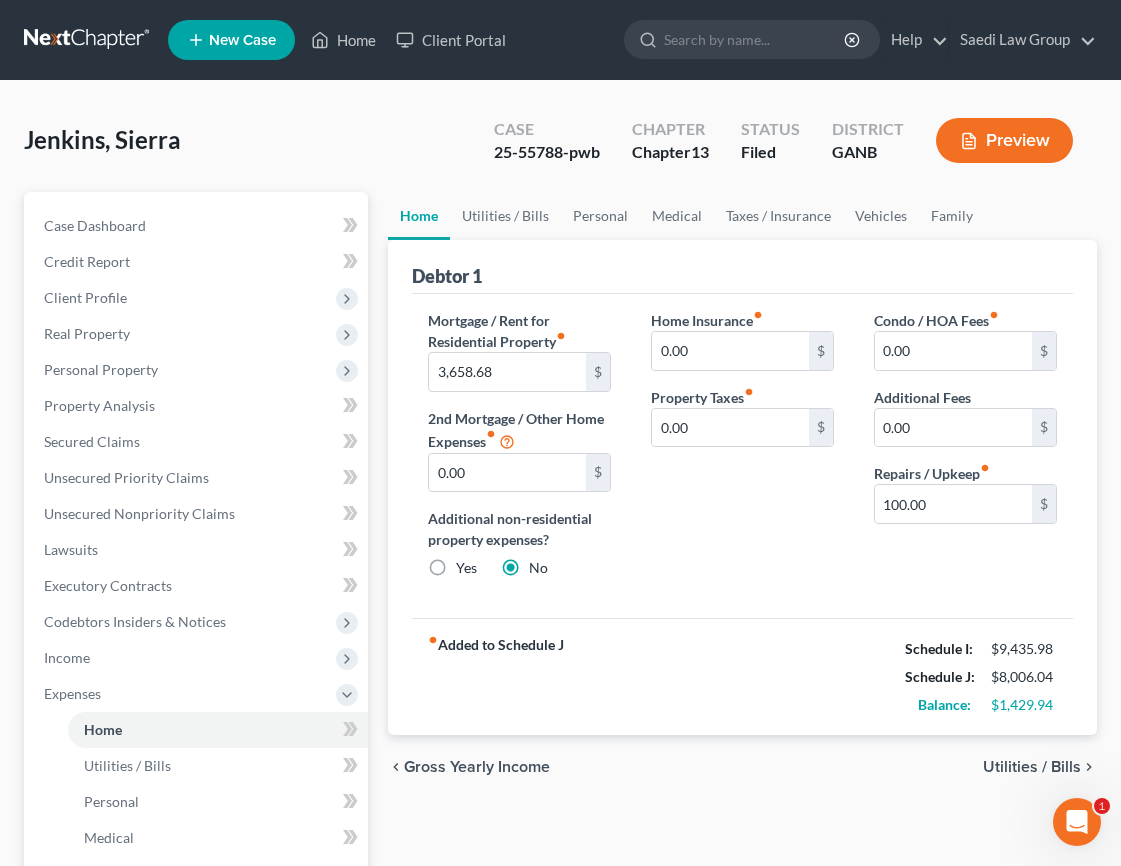 click on "Utilities / Bills" at bounding box center [1032, 767] 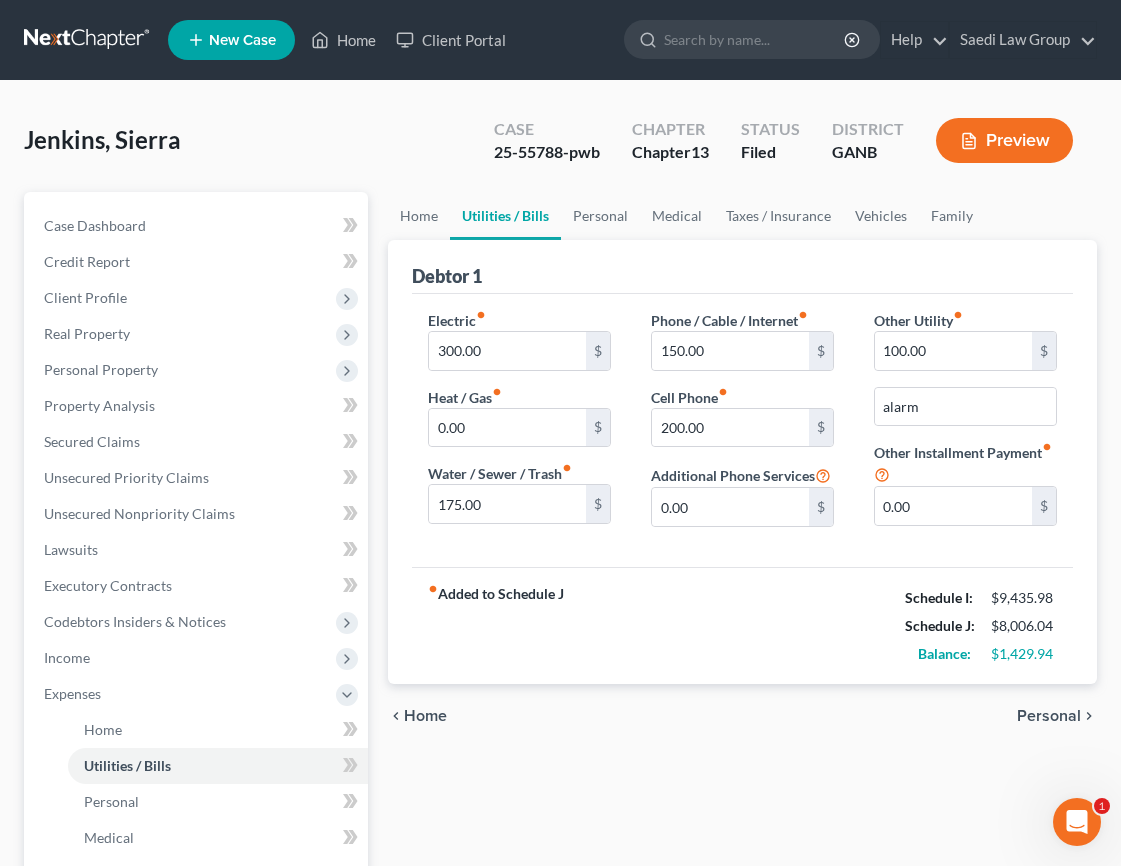 click on "Personal" at bounding box center [1049, 716] 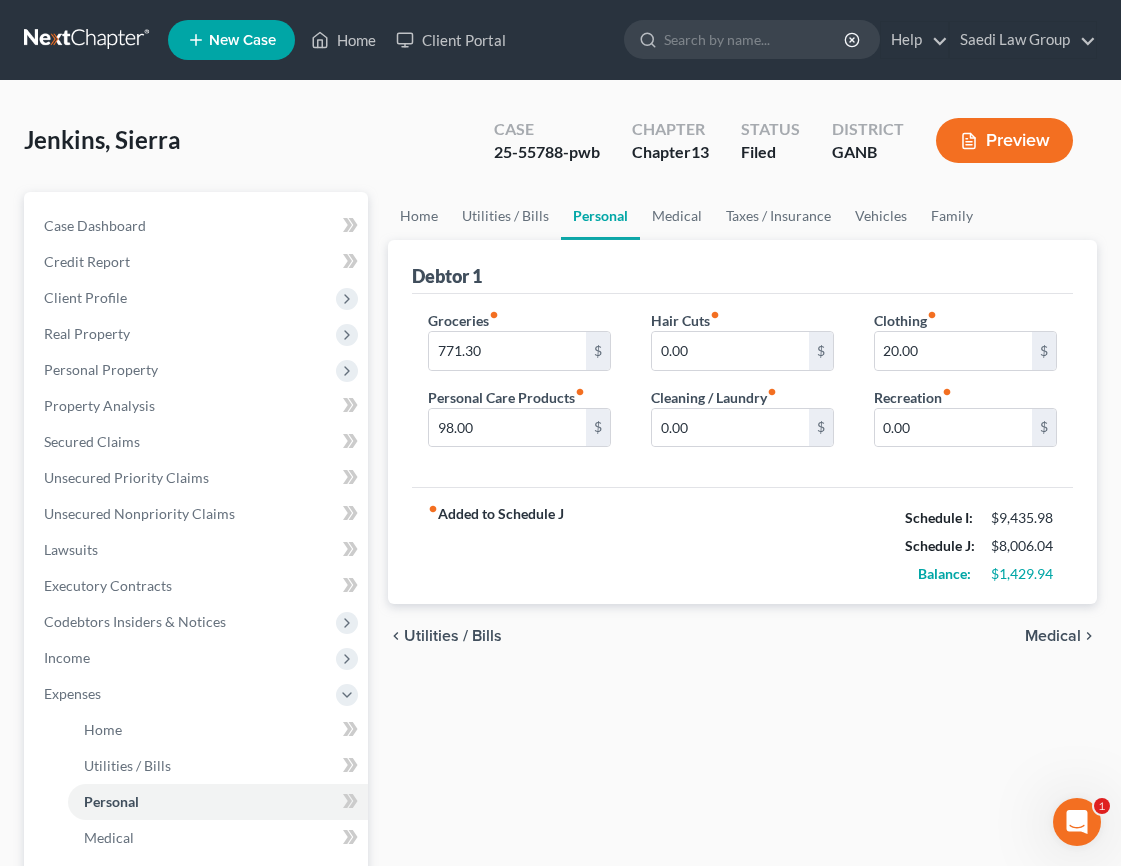 click on "Medical" at bounding box center (1053, 636) 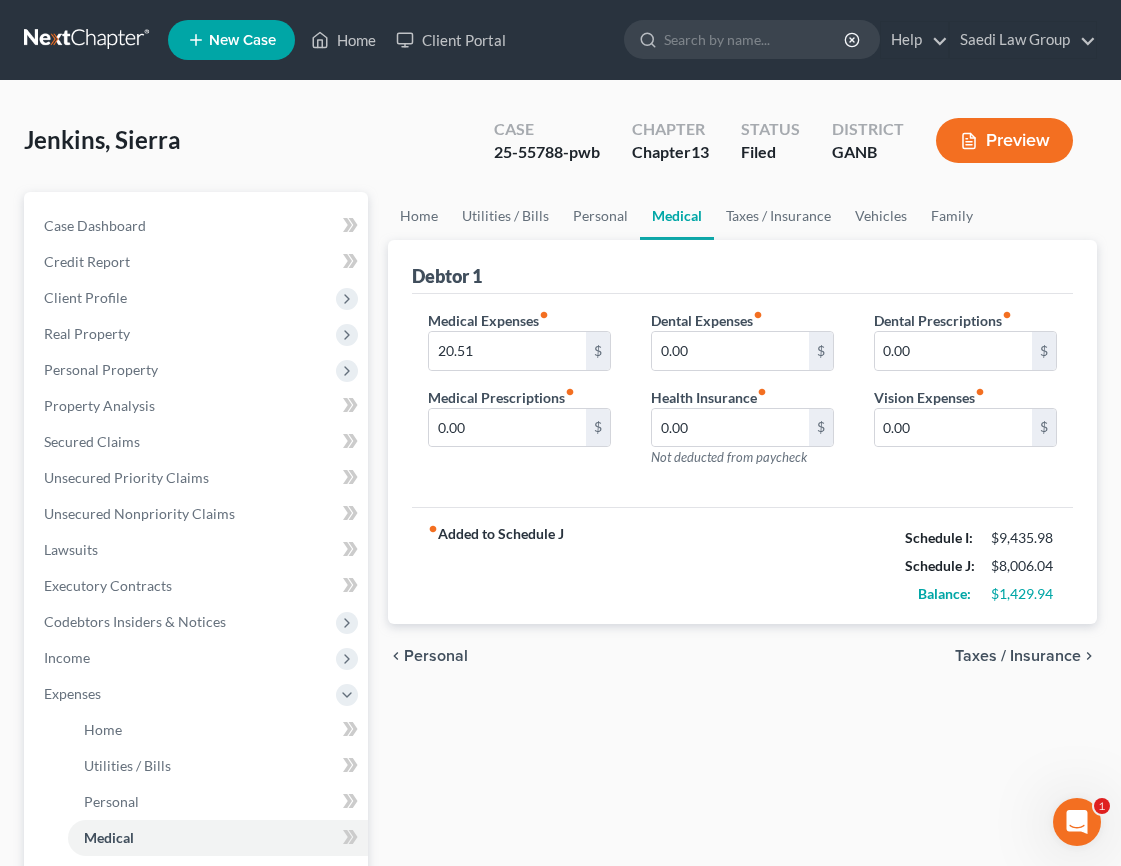 click on "Taxes / Insurance" at bounding box center [1018, 656] 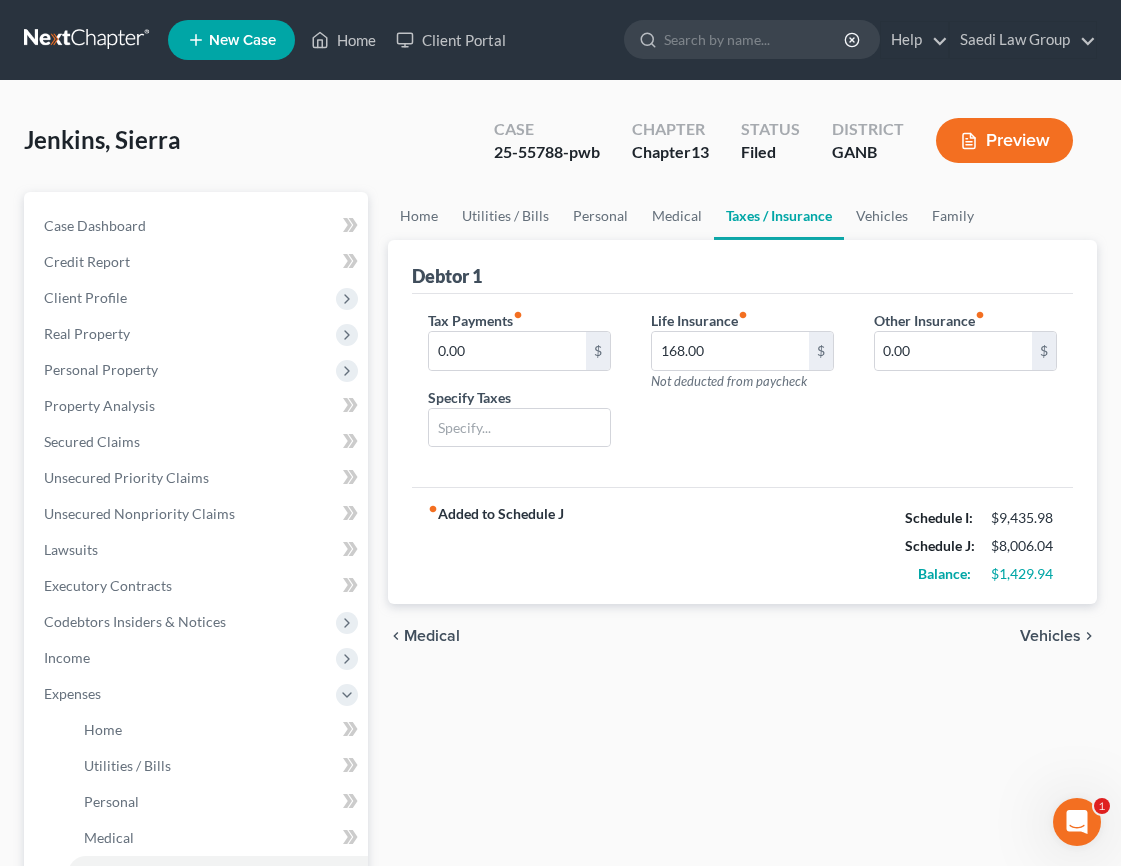 click on "Medical" at bounding box center (432, 636) 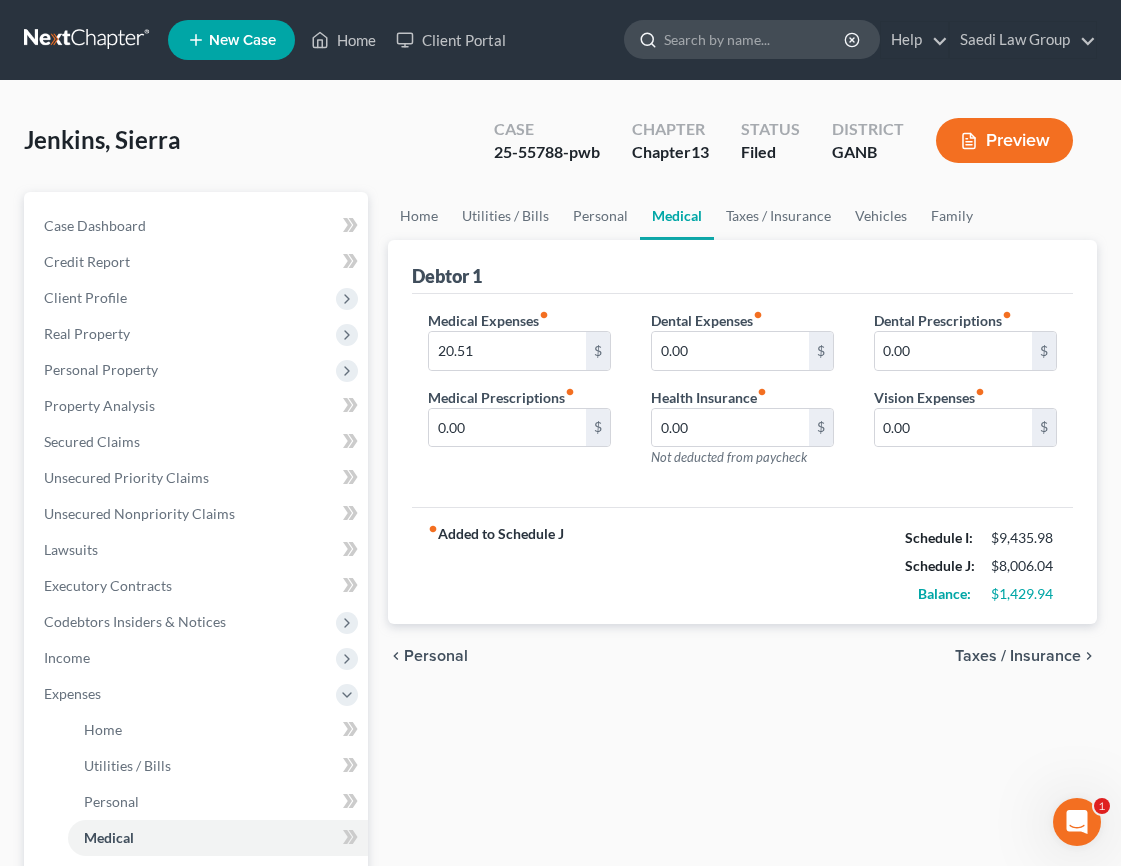 click at bounding box center [755, 39] 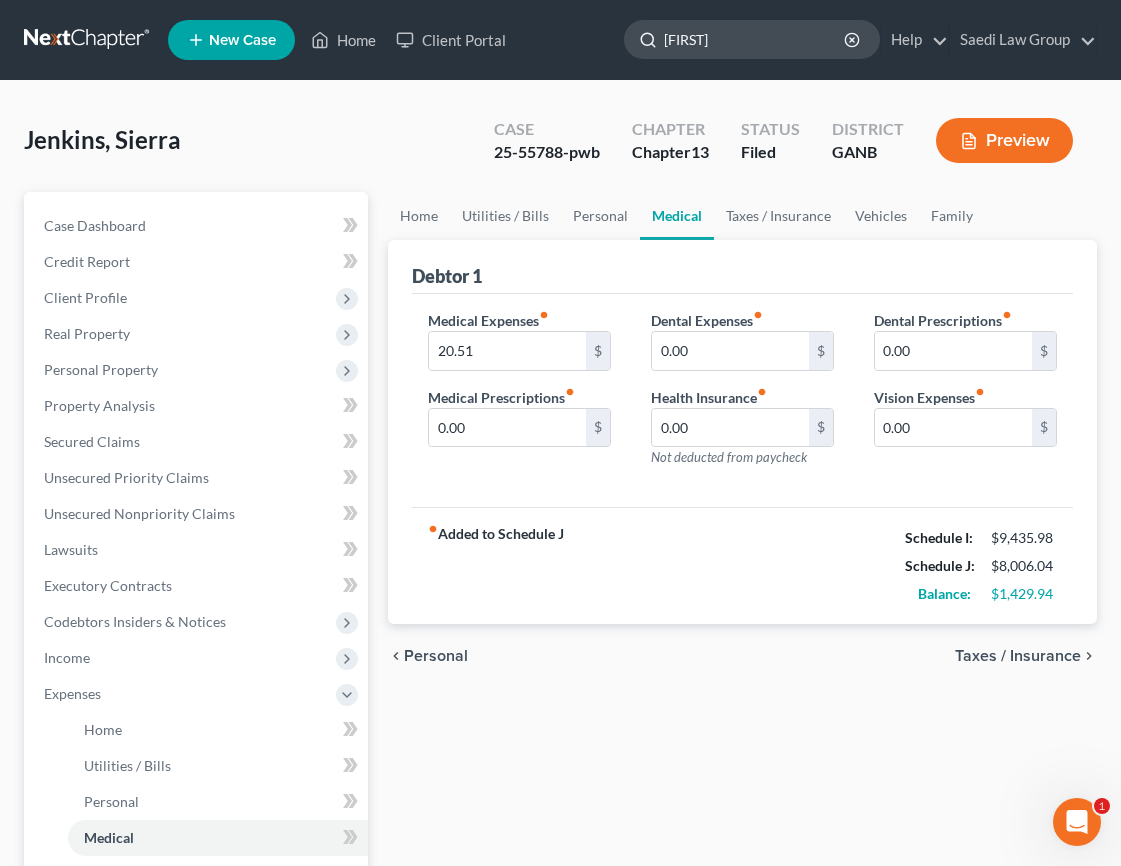 type on "[FIRST]" 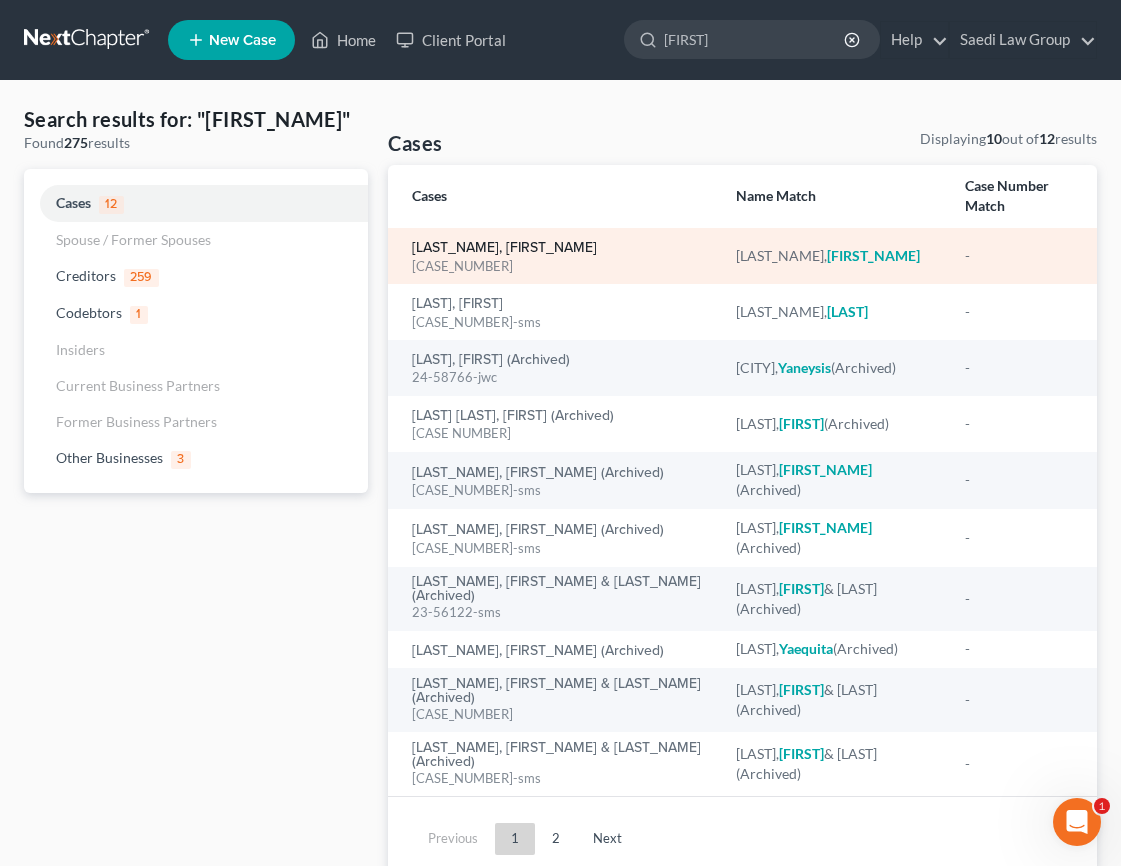 click on "[LAST_NAME], [FIRST_NAME]" at bounding box center [504, 248] 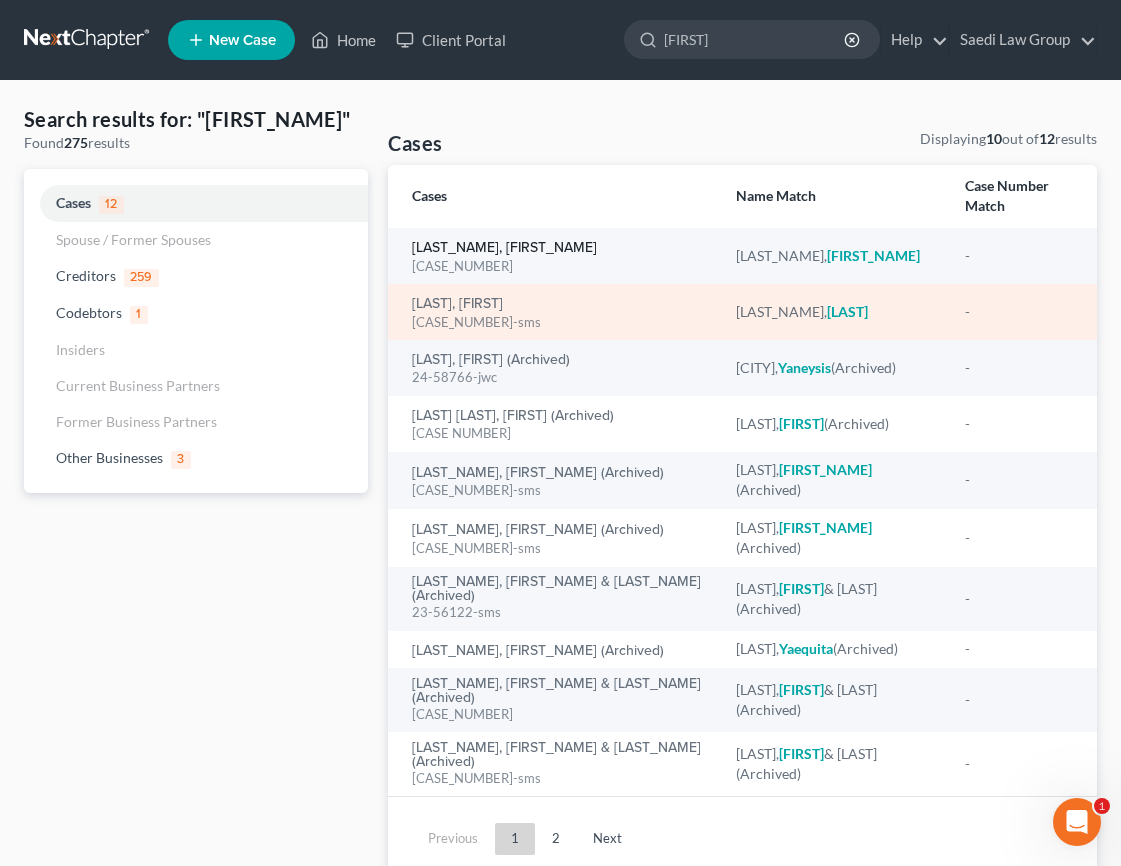 type 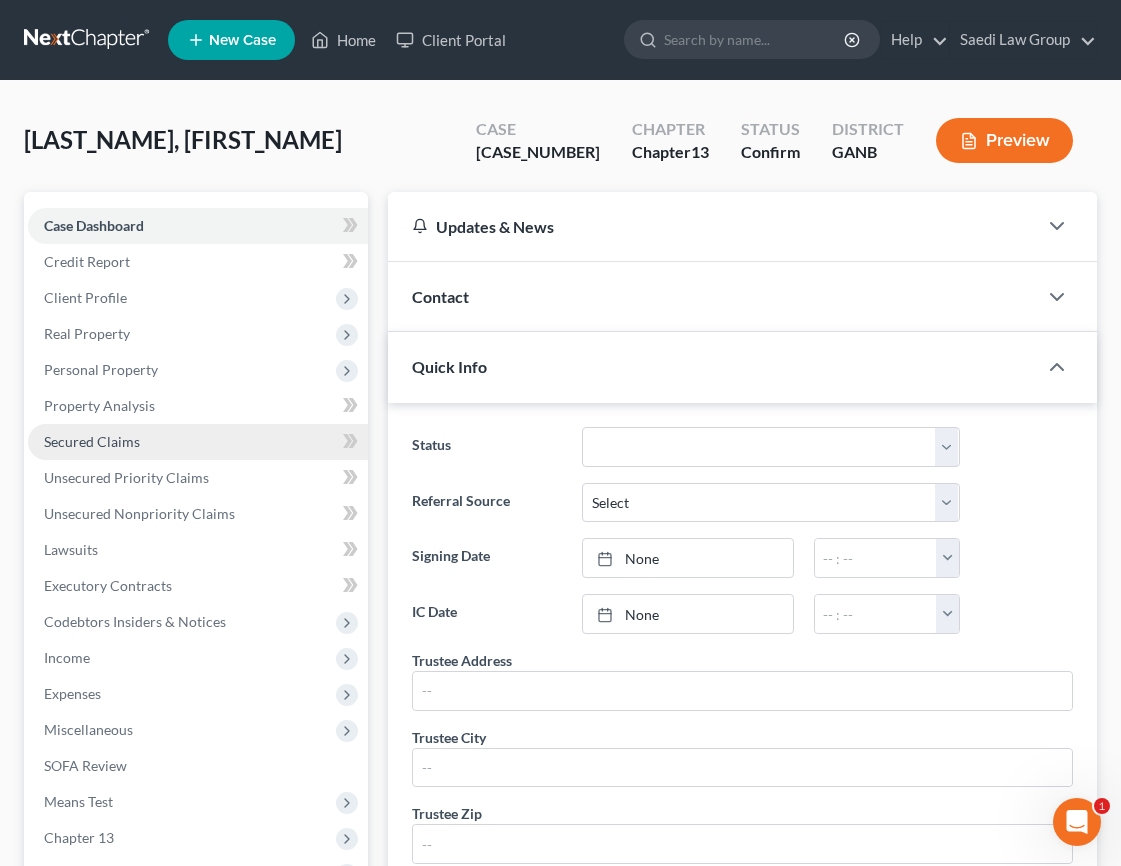 click on "Secured Claims" at bounding box center (92, 441) 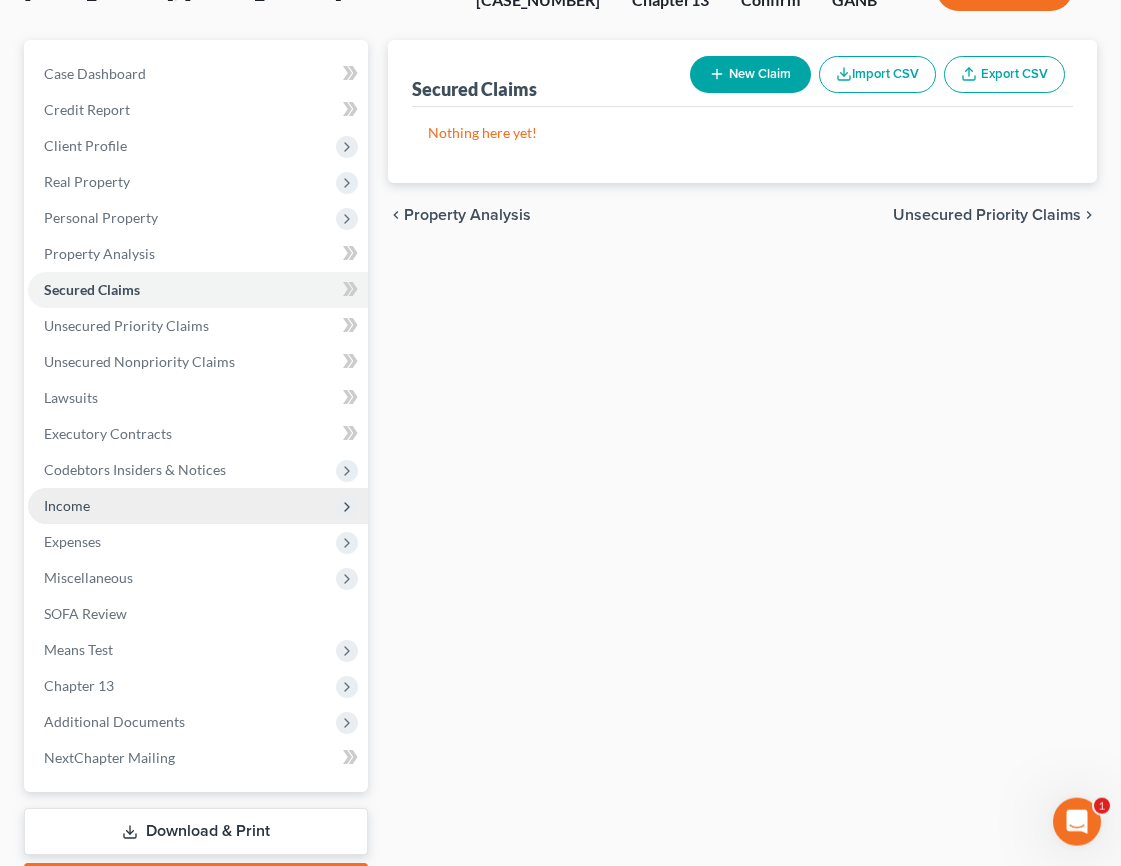 scroll, scrollTop: 160, scrollLeft: 0, axis: vertical 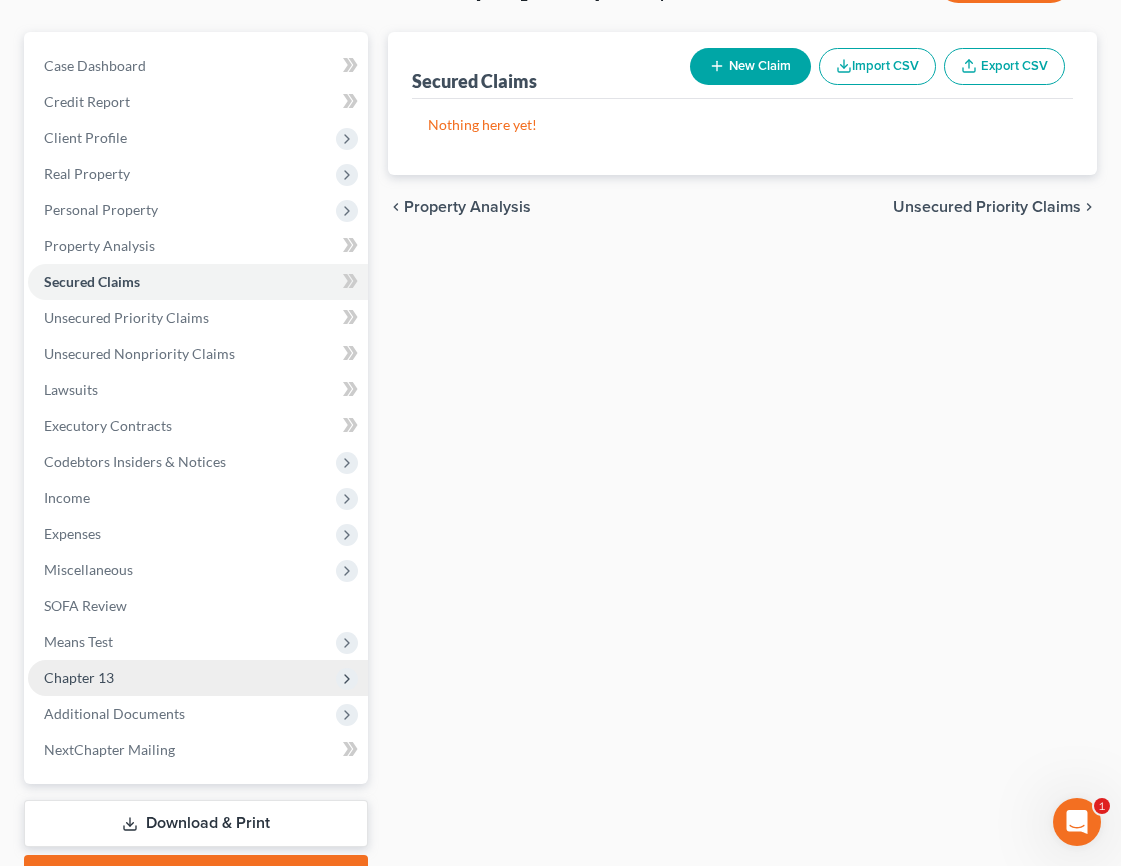 click on "Chapter 13" at bounding box center [198, 678] 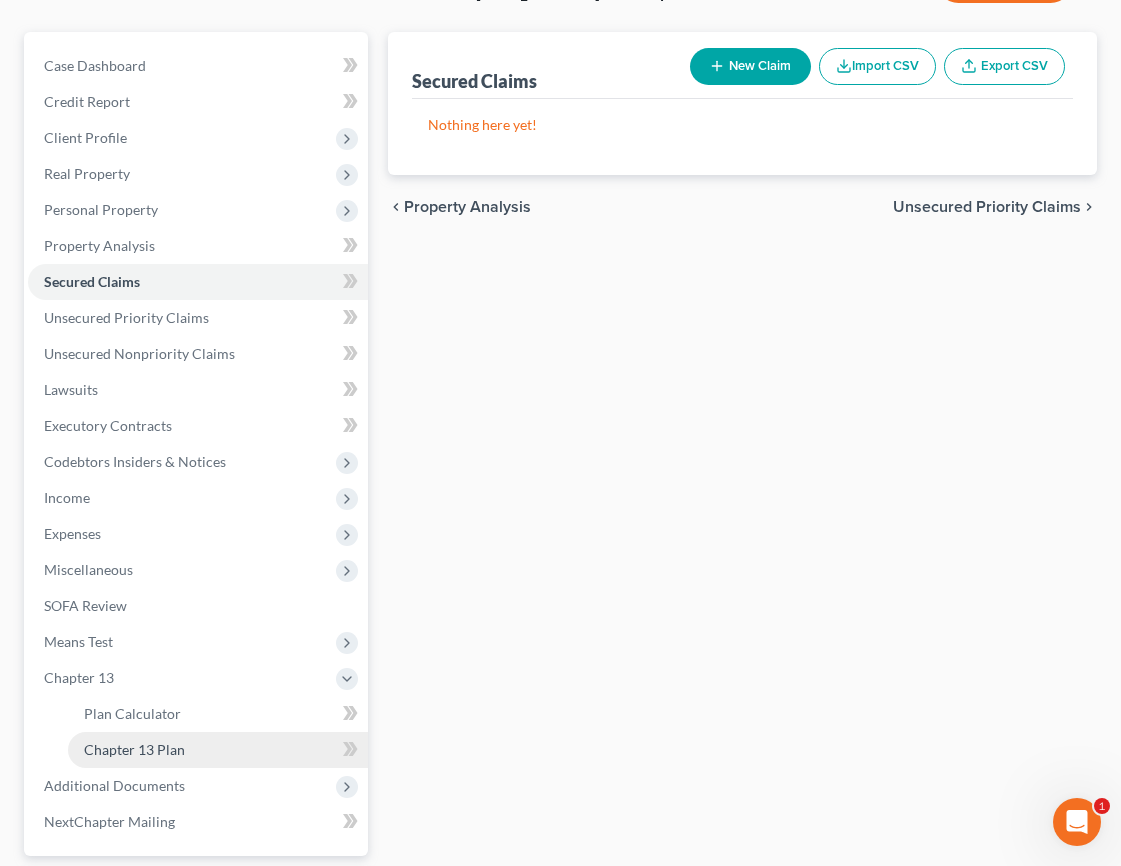click on "Chapter 13 Plan" at bounding box center (218, 750) 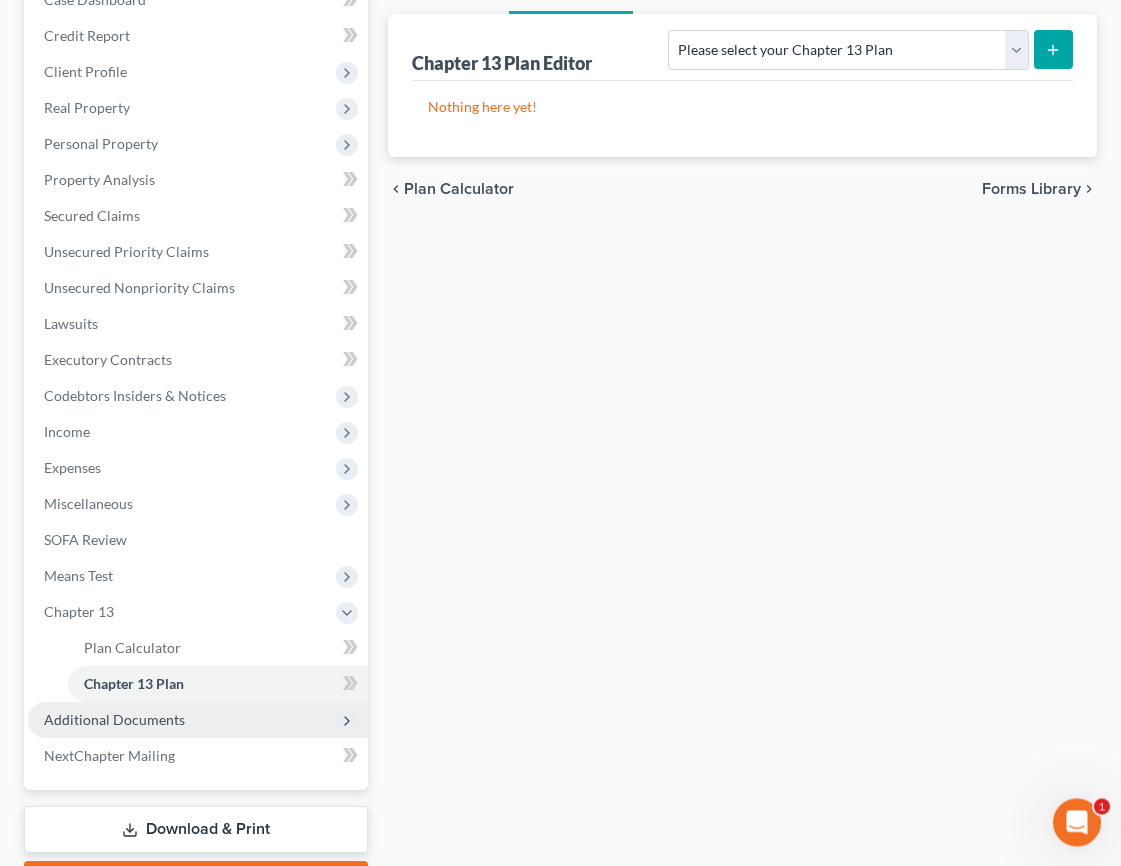 scroll, scrollTop: 272, scrollLeft: 0, axis: vertical 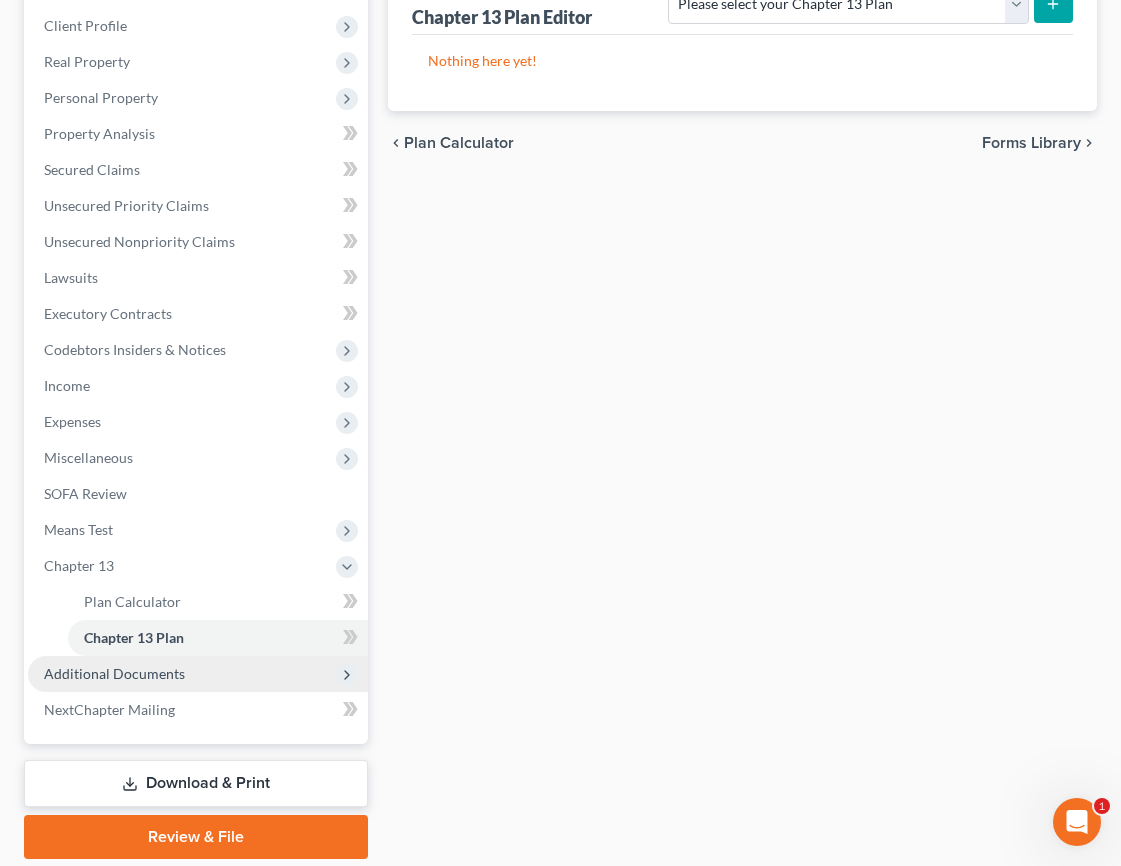 click on "Additional Documents" at bounding box center (198, 674) 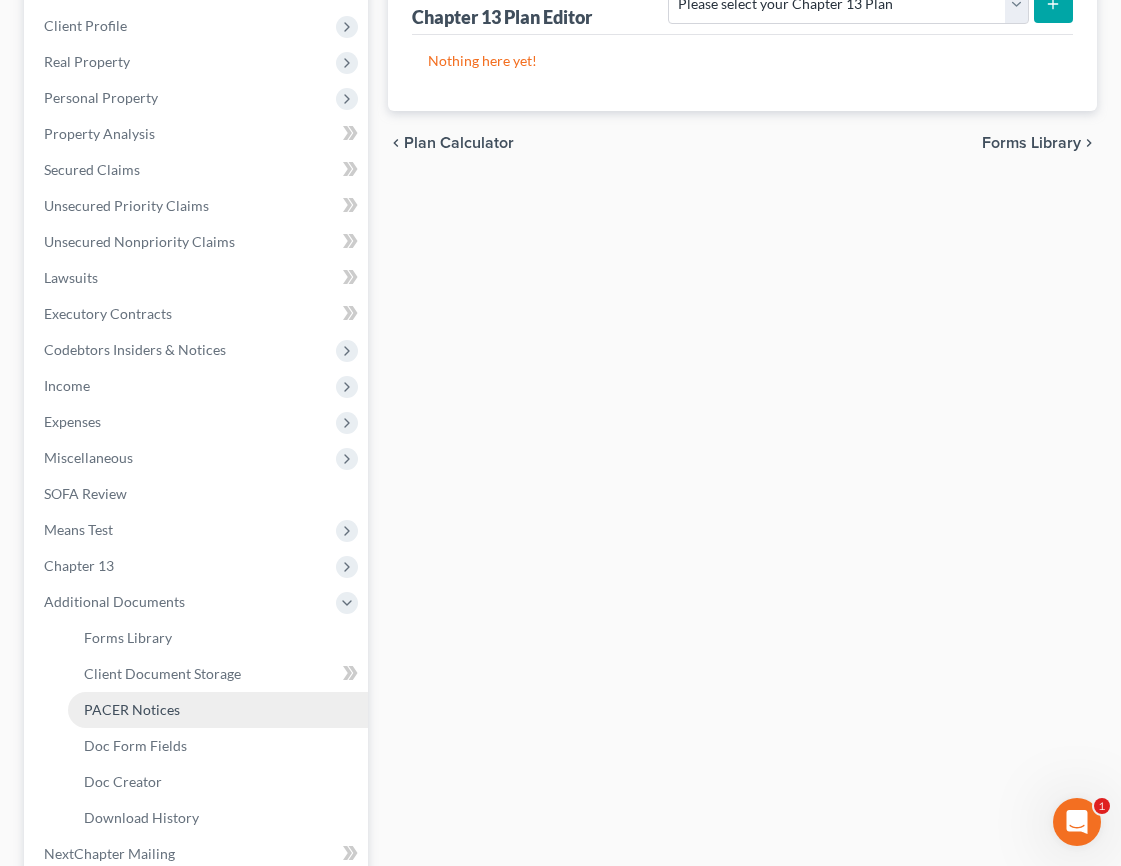 click on "PACER Notices" at bounding box center [218, 710] 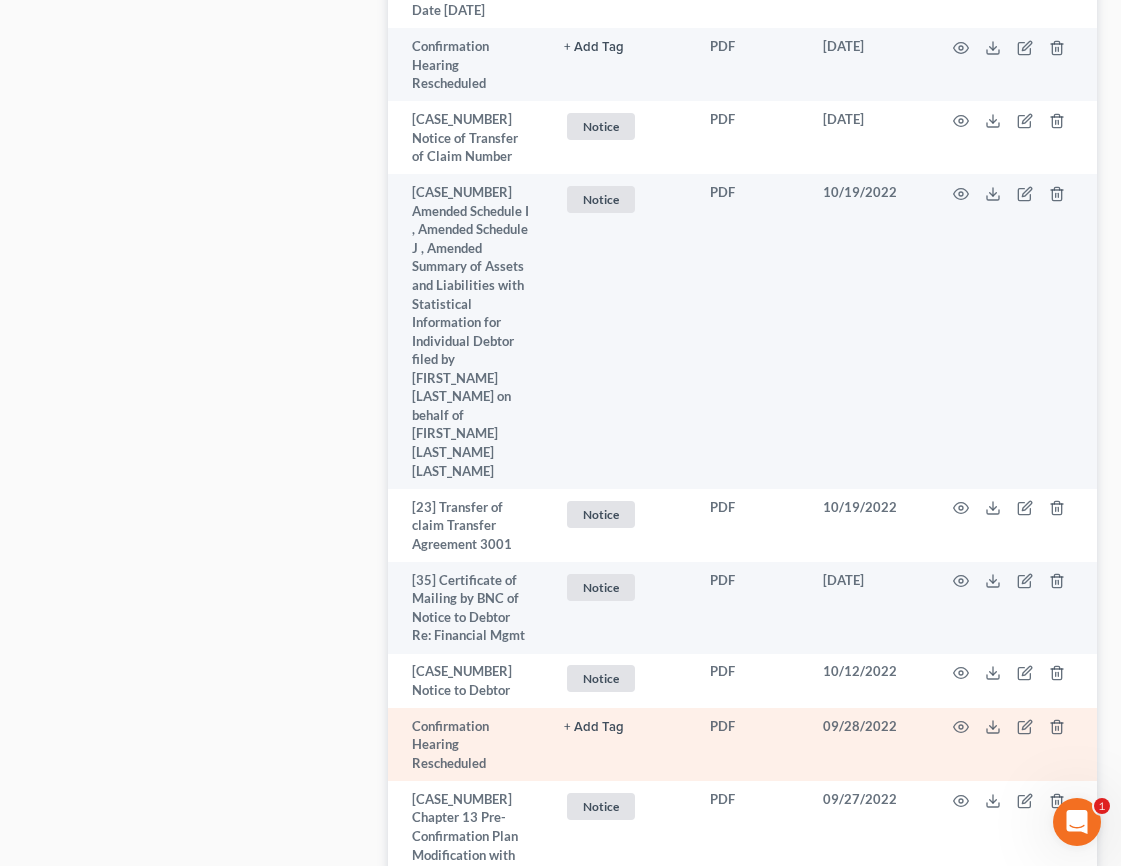 scroll, scrollTop: 2016, scrollLeft: 0, axis: vertical 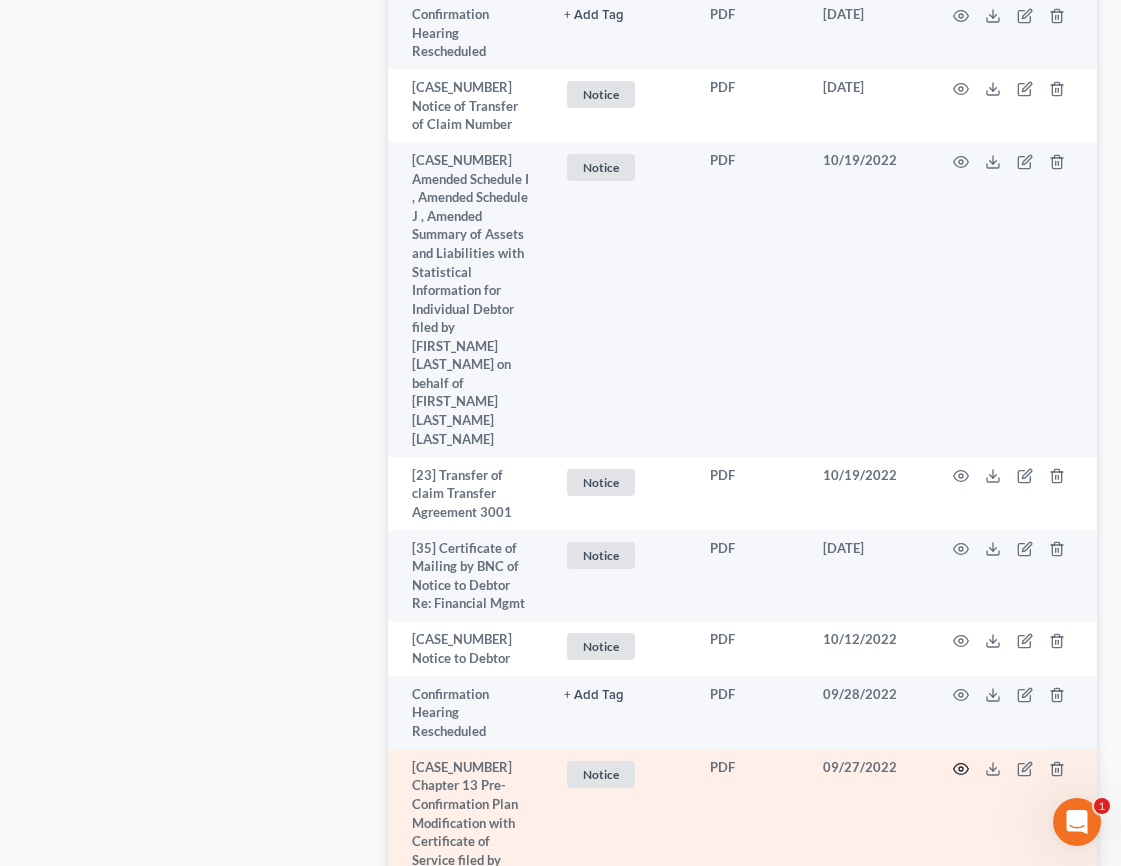 click 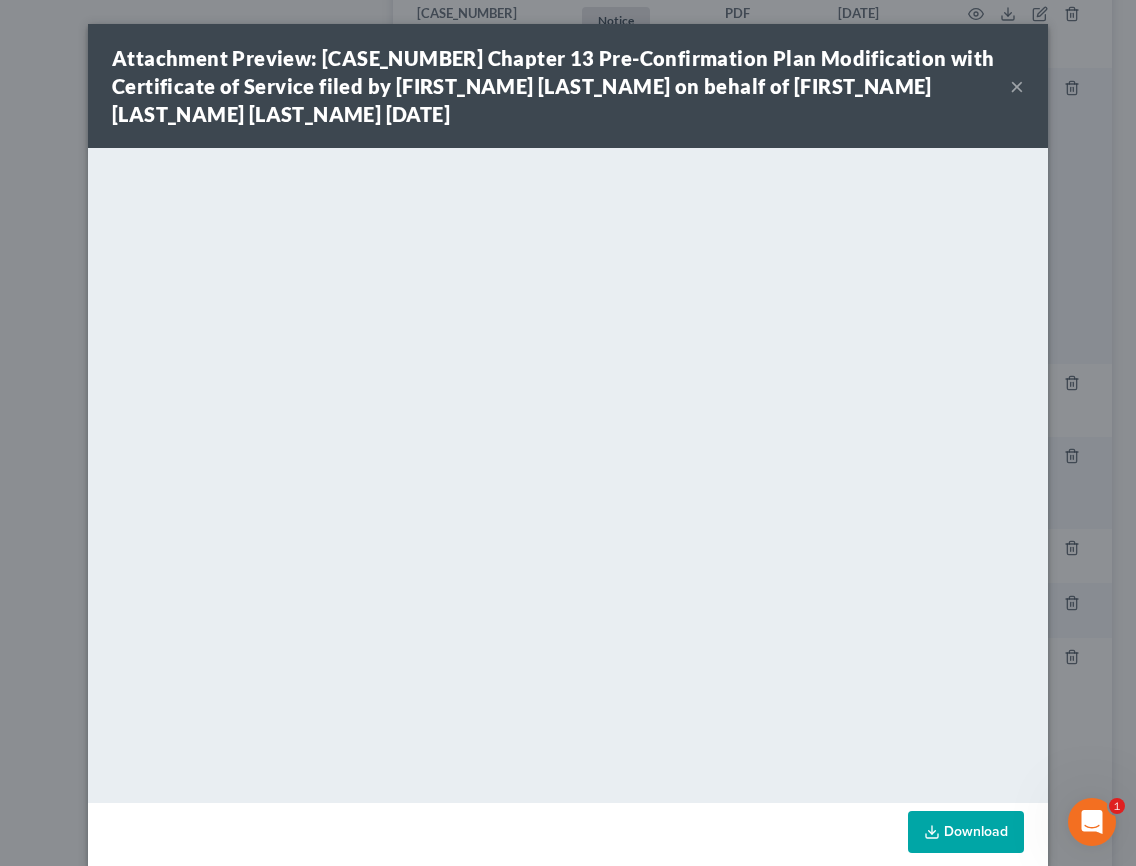 click on "×" at bounding box center (1017, 86) 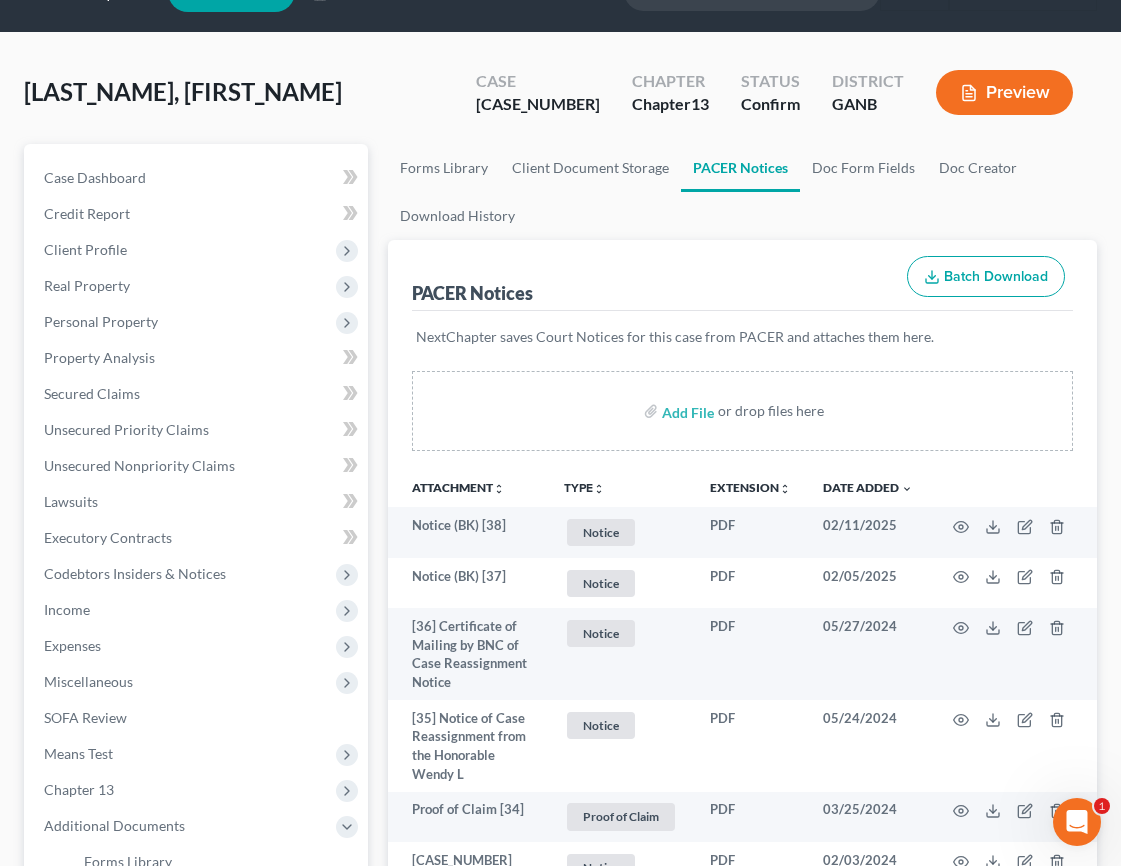 scroll, scrollTop: 0, scrollLeft: 0, axis: both 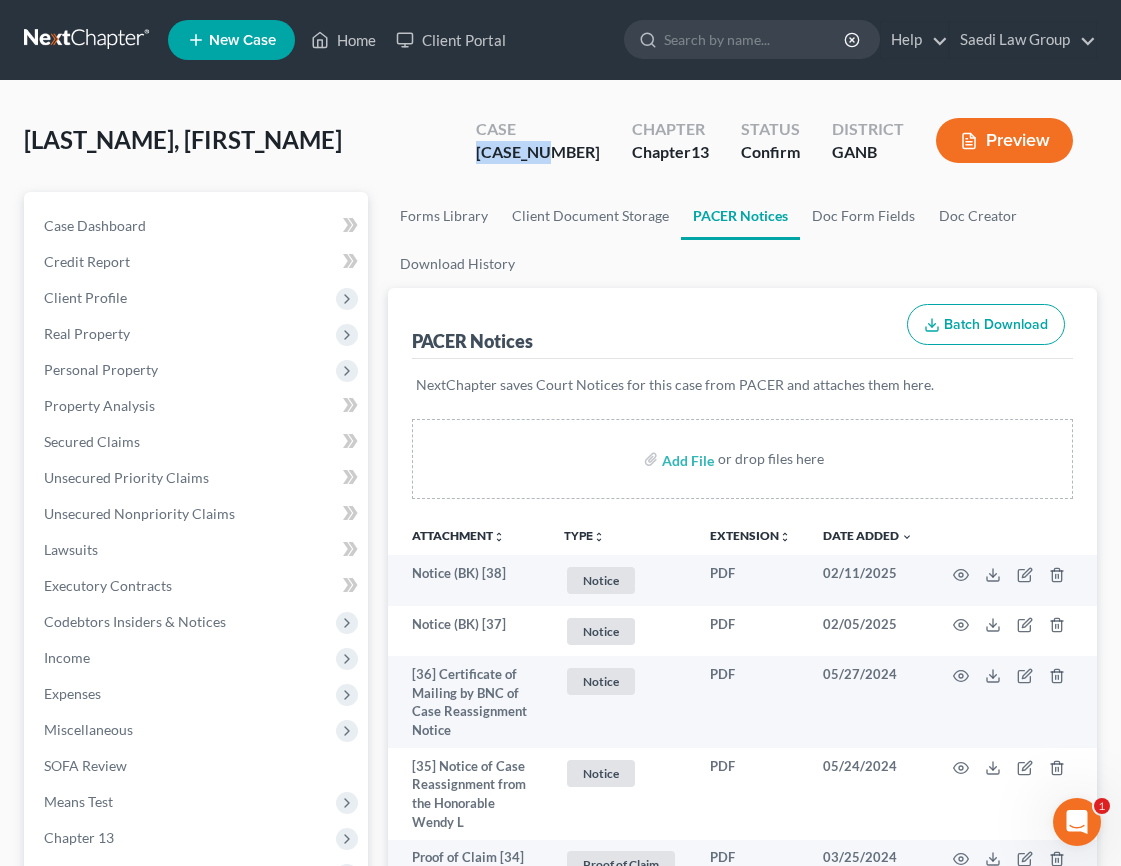 drag, startPoint x: 555, startPoint y: 155, endPoint x: 486, endPoint y: 154, distance: 69.00725 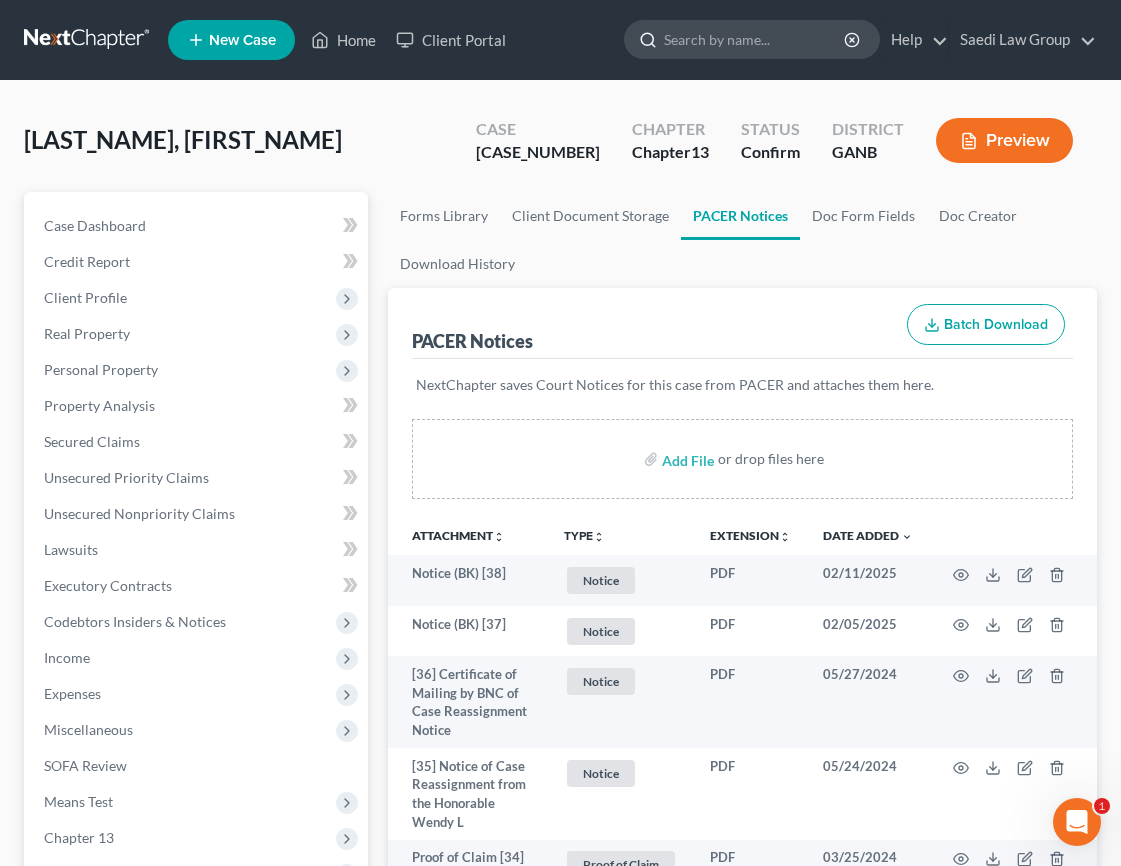 click at bounding box center [755, 39] 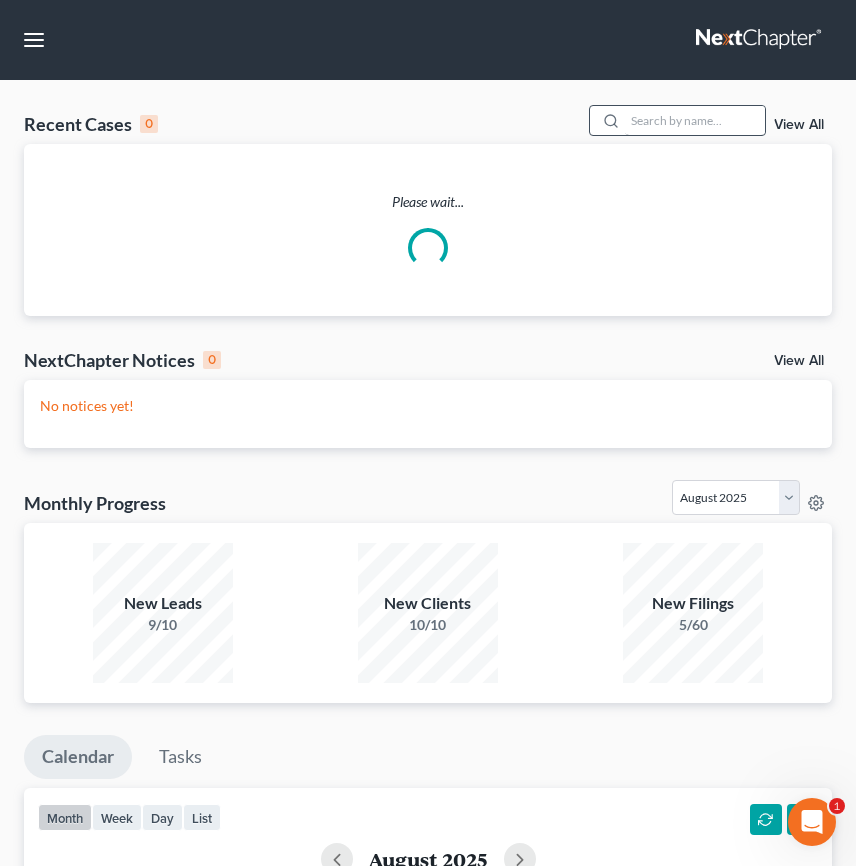 scroll, scrollTop: 0, scrollLeft: 0, axis: both 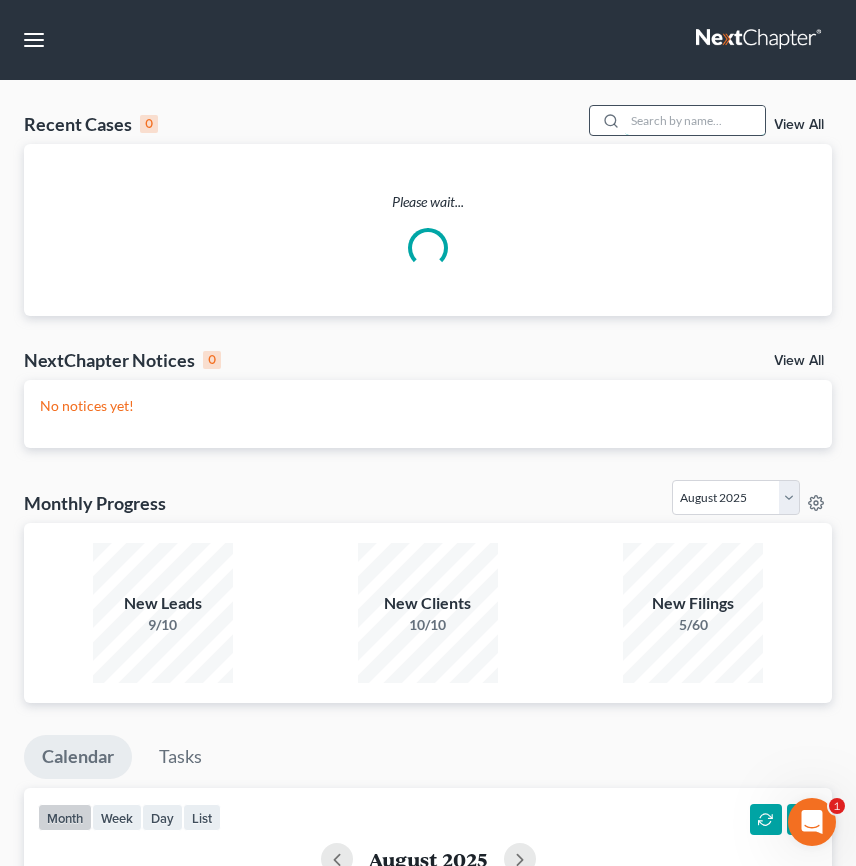 click at bounding box center [695, 120] 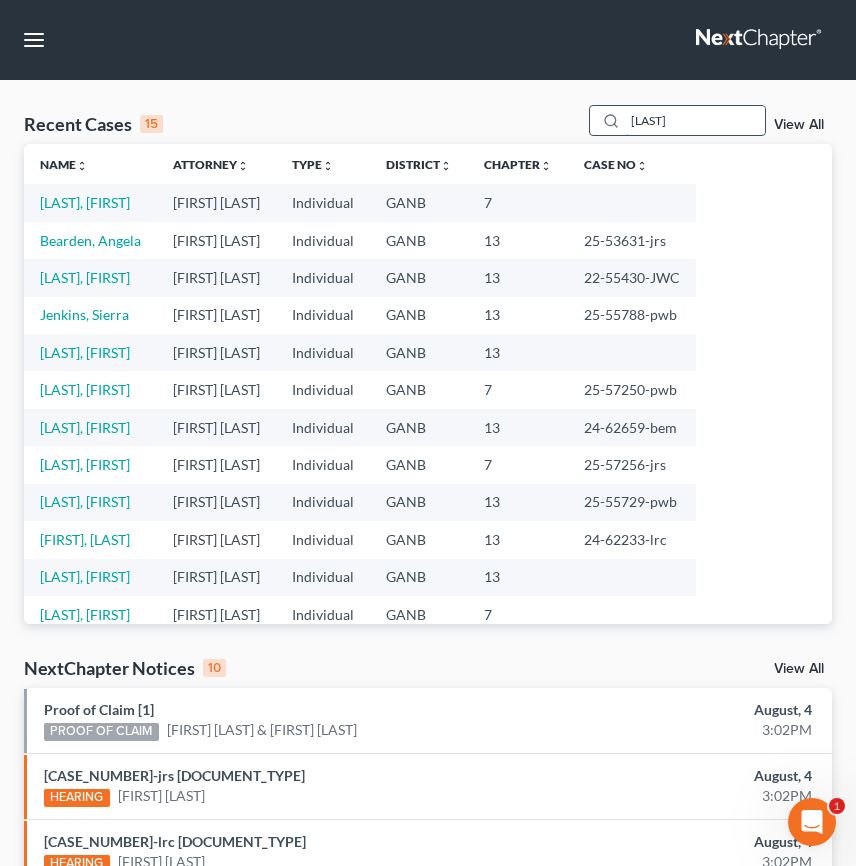 type on "[LAST]" 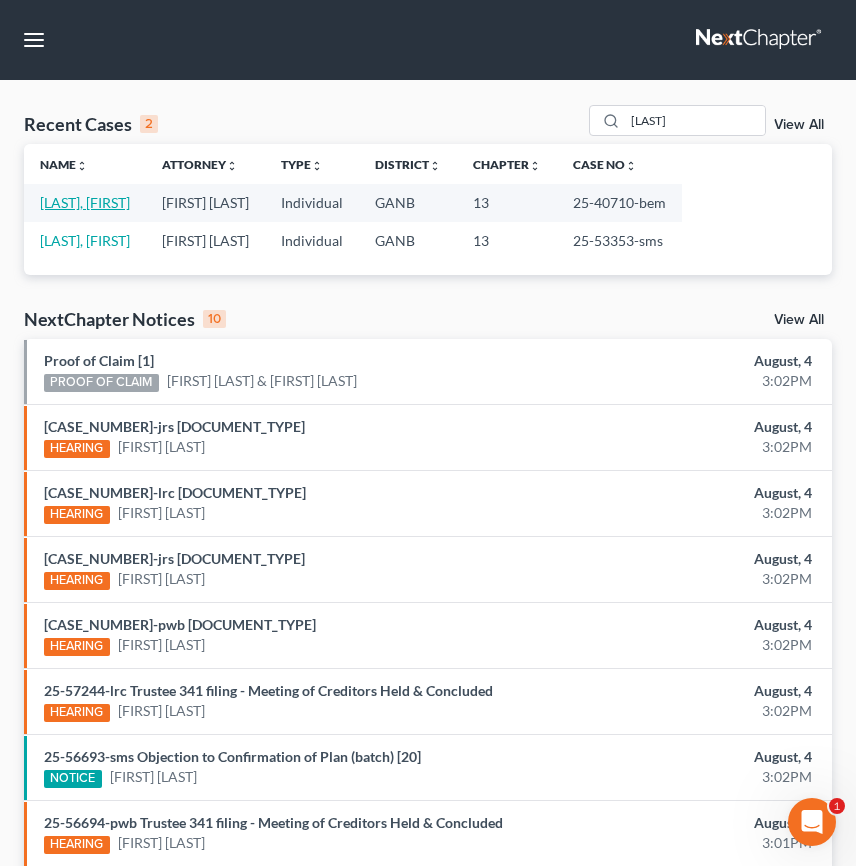 drag, startPoint x: 94, startPoint y: 211, endPoint x: 140, endPoint y: 211, distance: 46 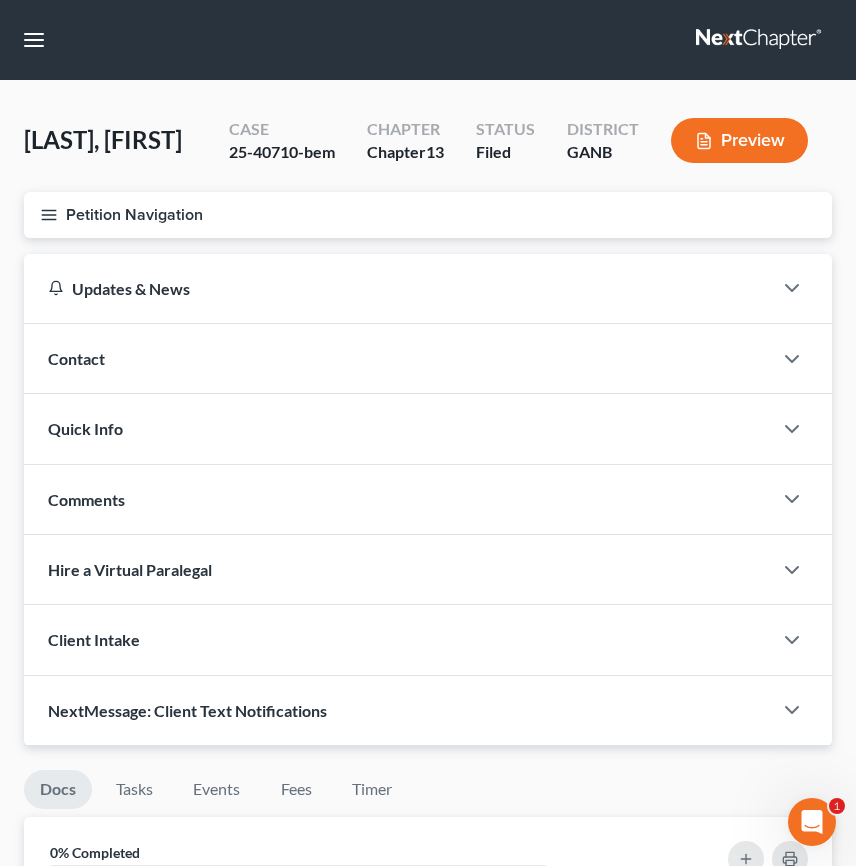 click on "Petition Navigation" at bounding box center (428, 215) 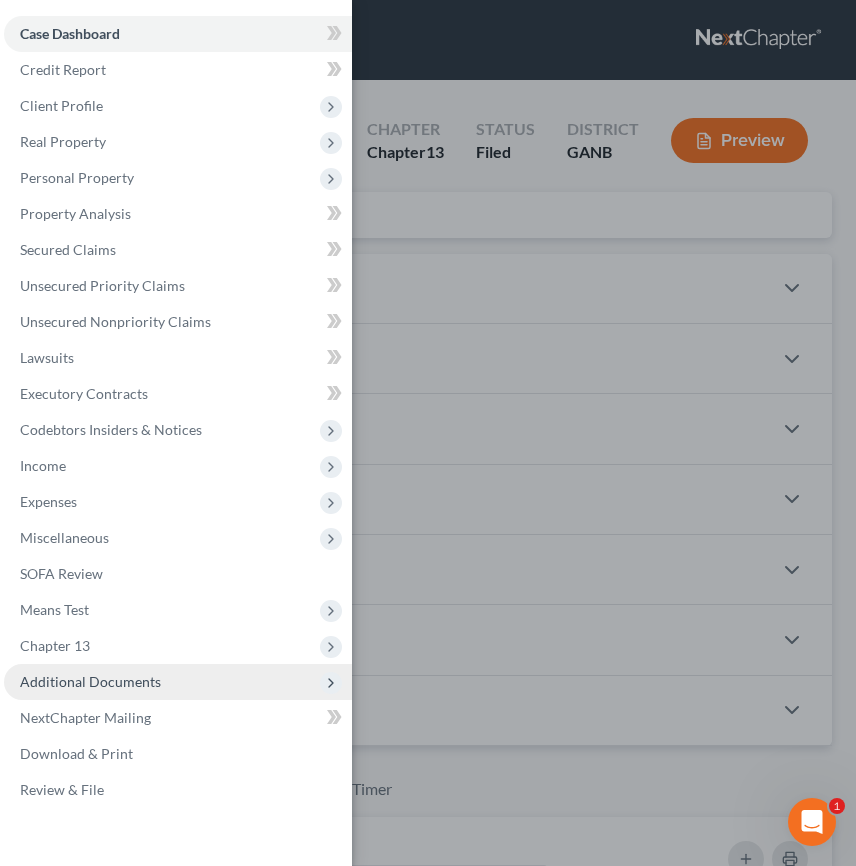 click on "Additional Documents" at bounding box center [90, 681] 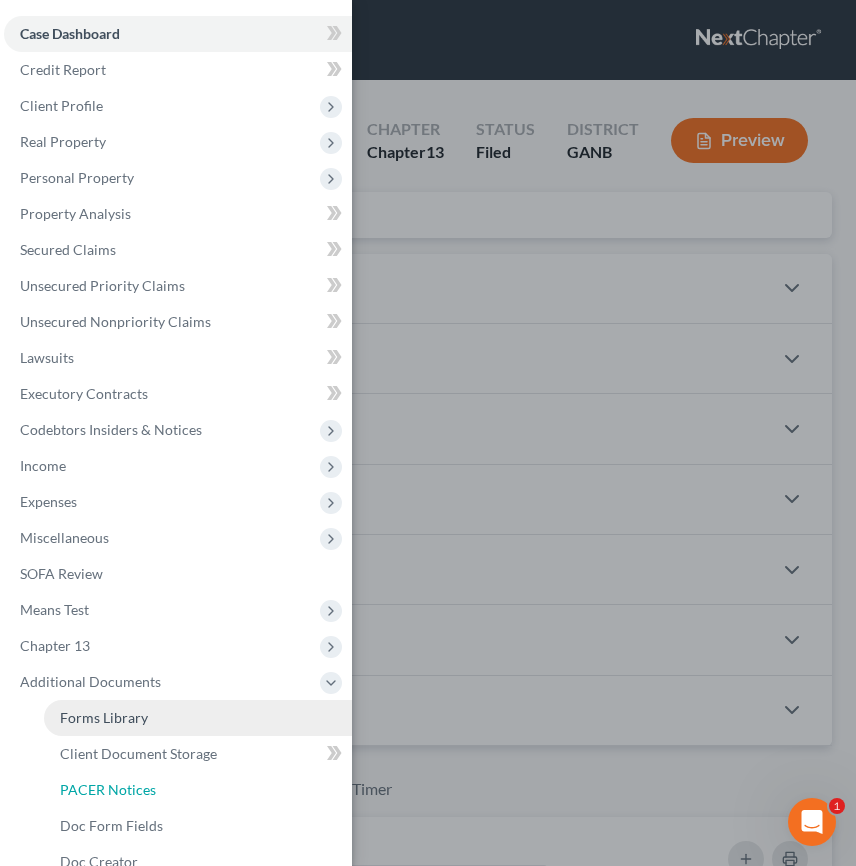 drag, startPoint x: 157, startPoint y: 788, endPoint x: 302, endPoint y: 728, distance: 156.92355 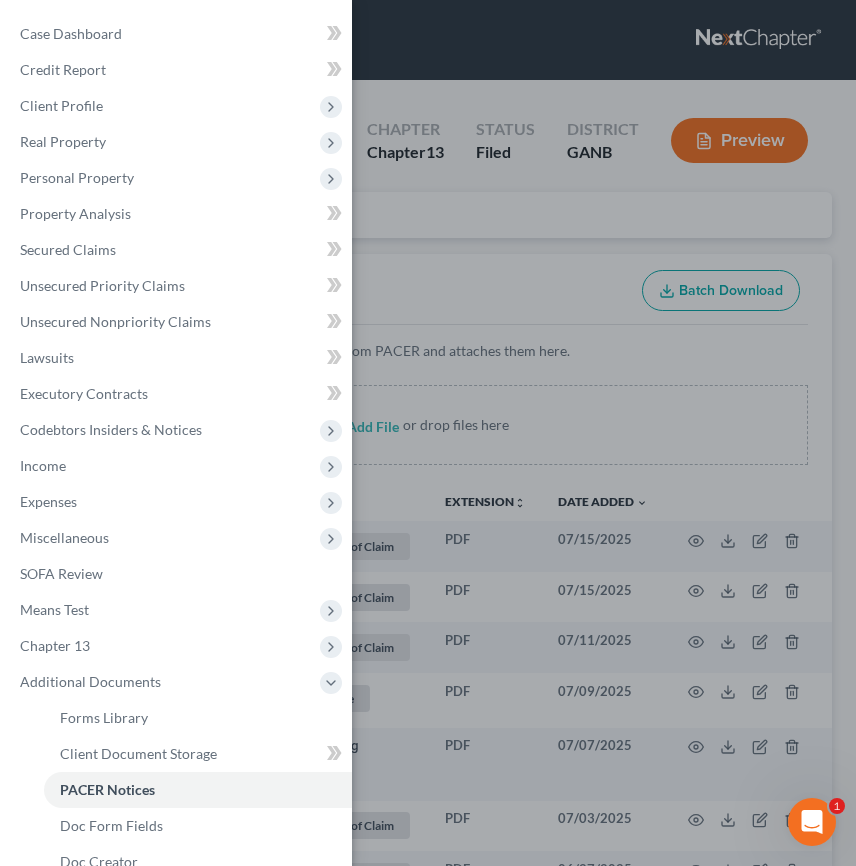 click on "Case Dashboard
Payments
Invoices
Payments
Payments
Credit Report
Client Profile" at bounding box center (428, 433) 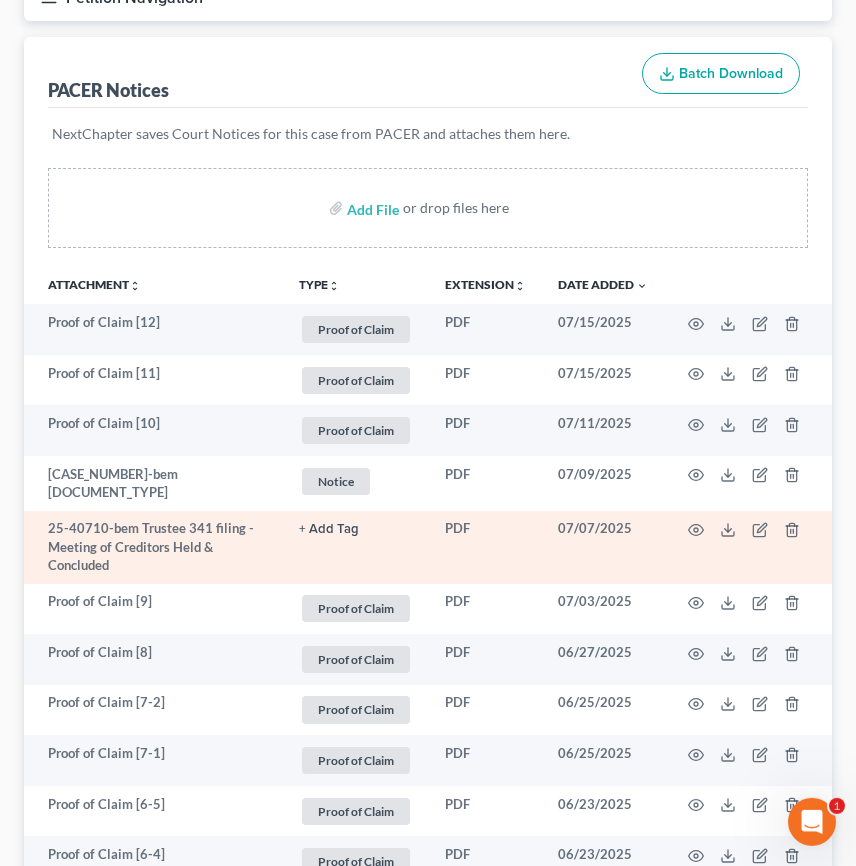 scroll, scrollTop: 224, scrollLeft: 0, axis: vertical 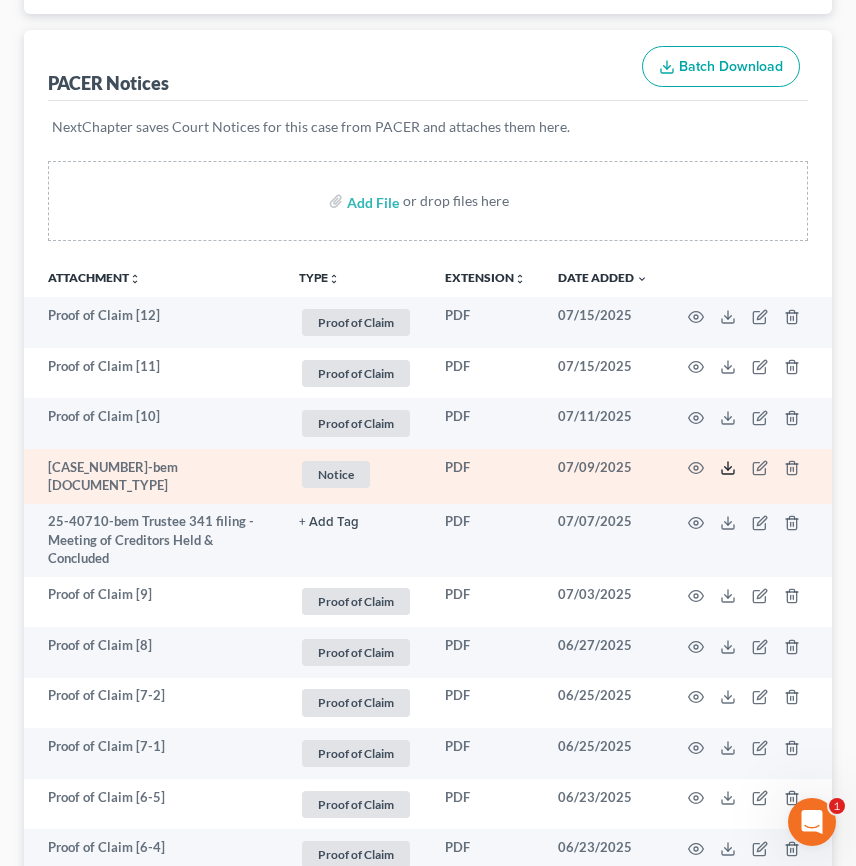 click 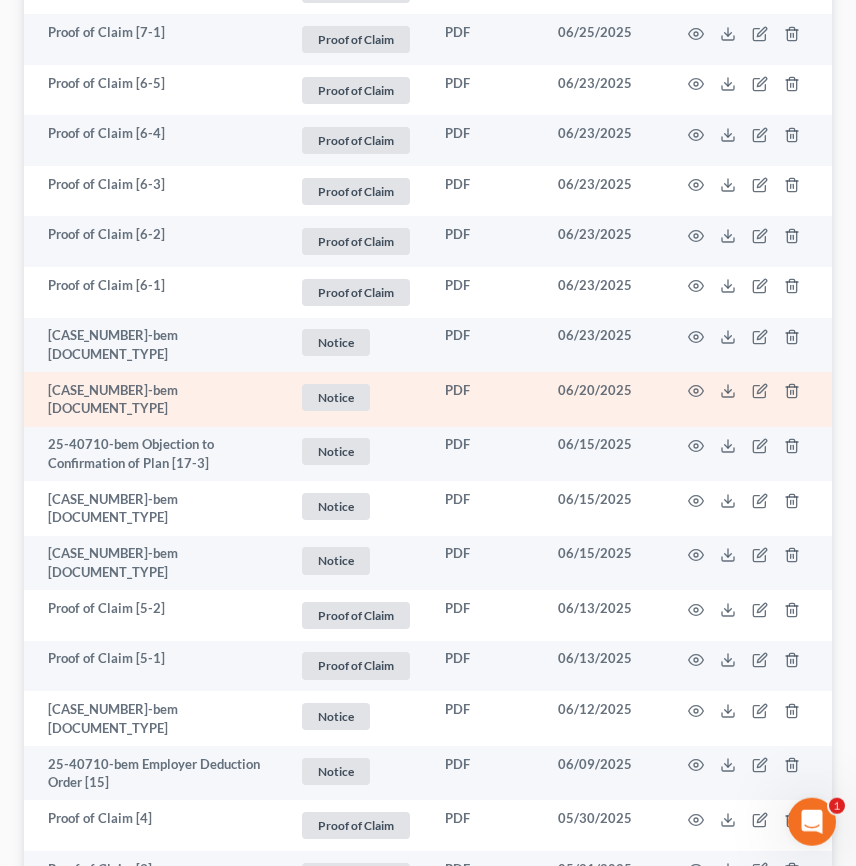 scroll, scrollTop: 960, scrollLeft: 0, axis: vertical 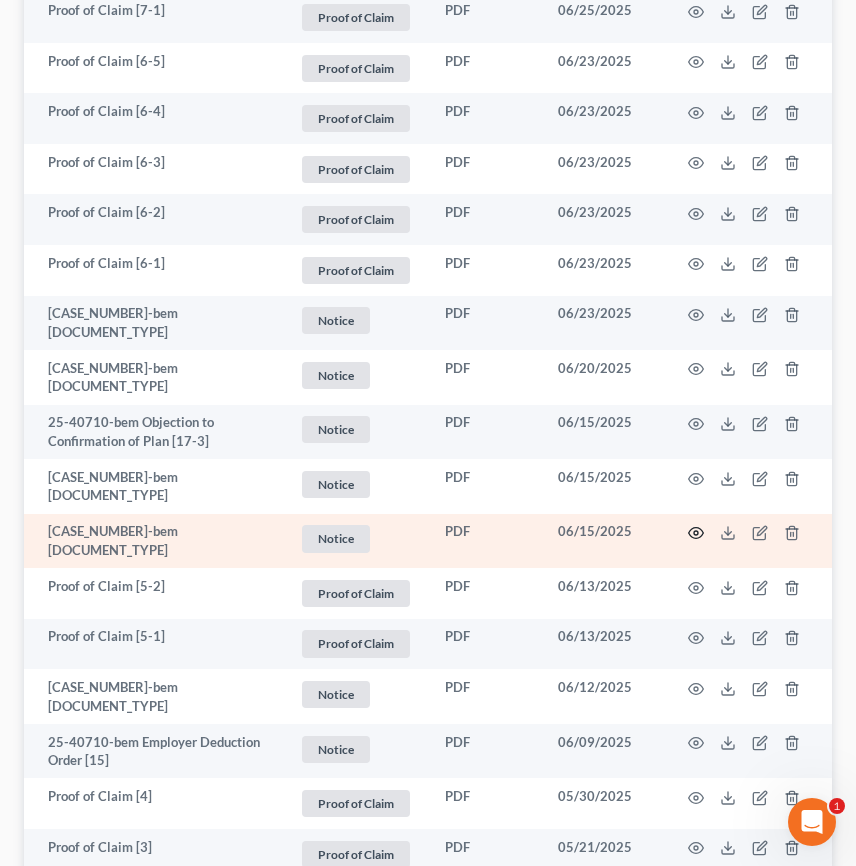 click 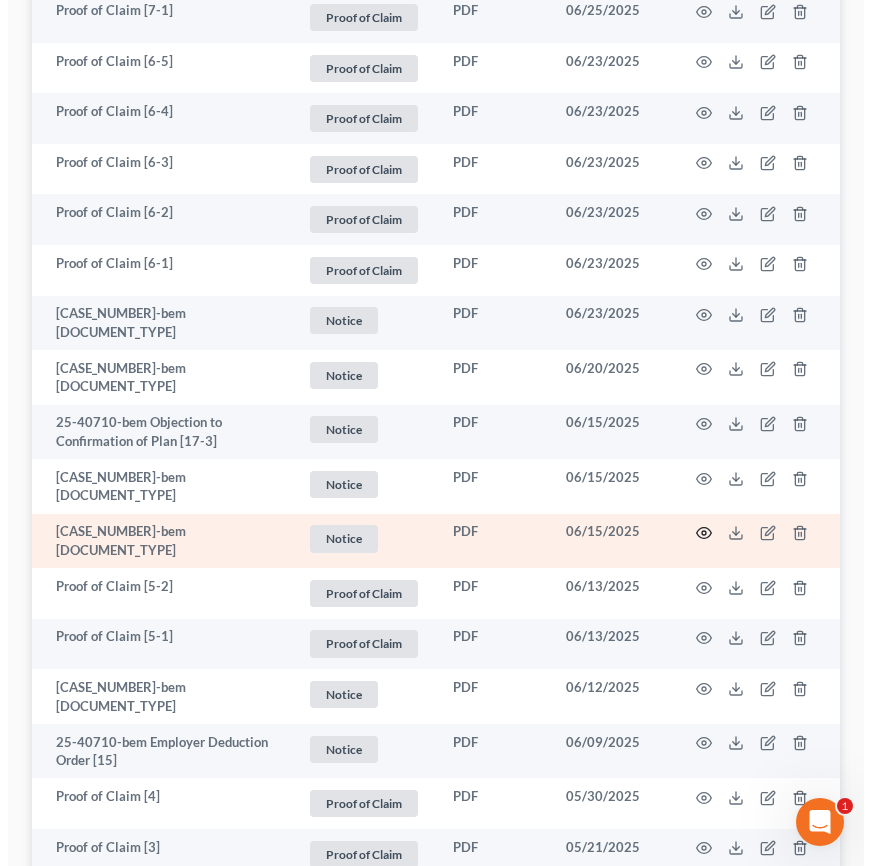 scroll, scrollTop: 941, scrollLeft: 0, axis: vertical 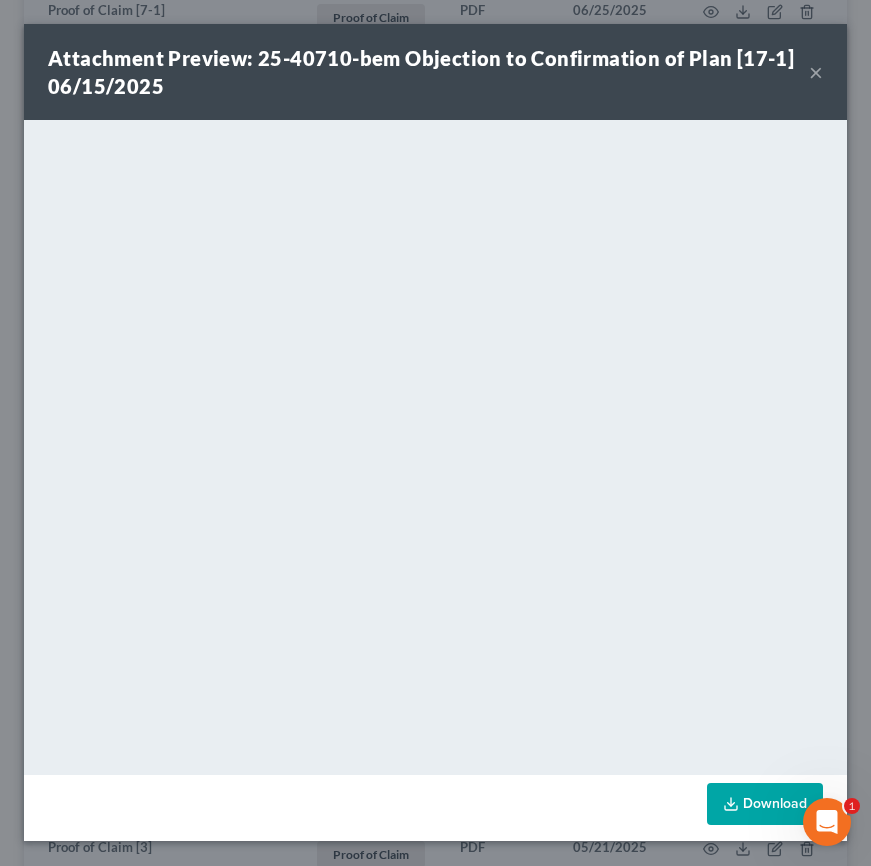 click on "×" at bounding box center (816, 72) 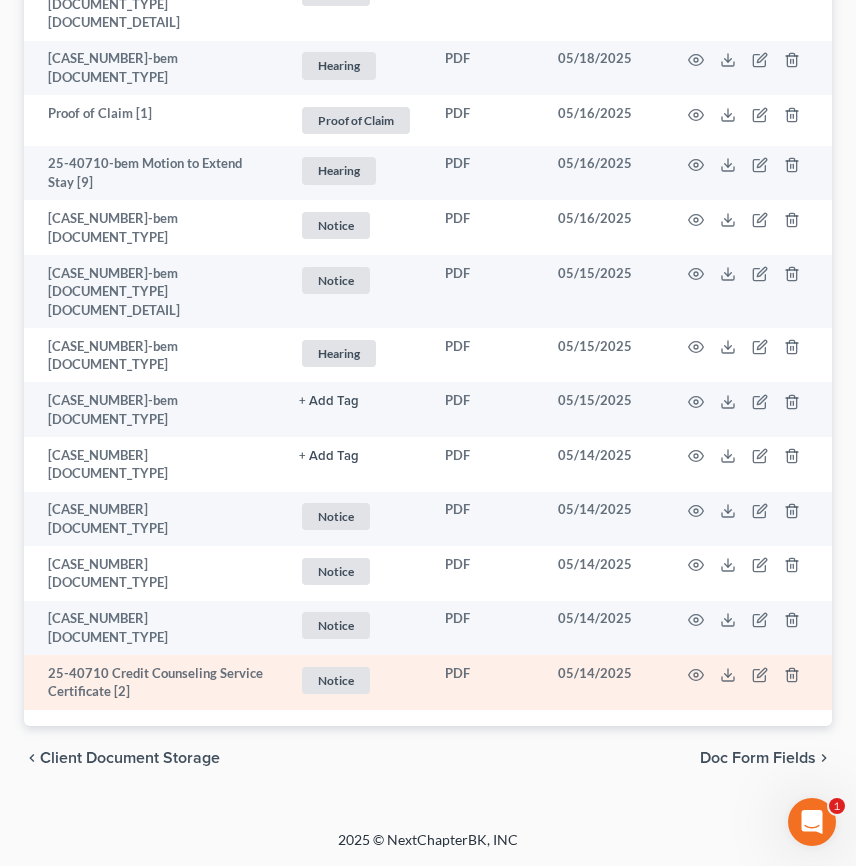 scroll, scrollTop: 2189, scrollLeft: 0, axis: vertical 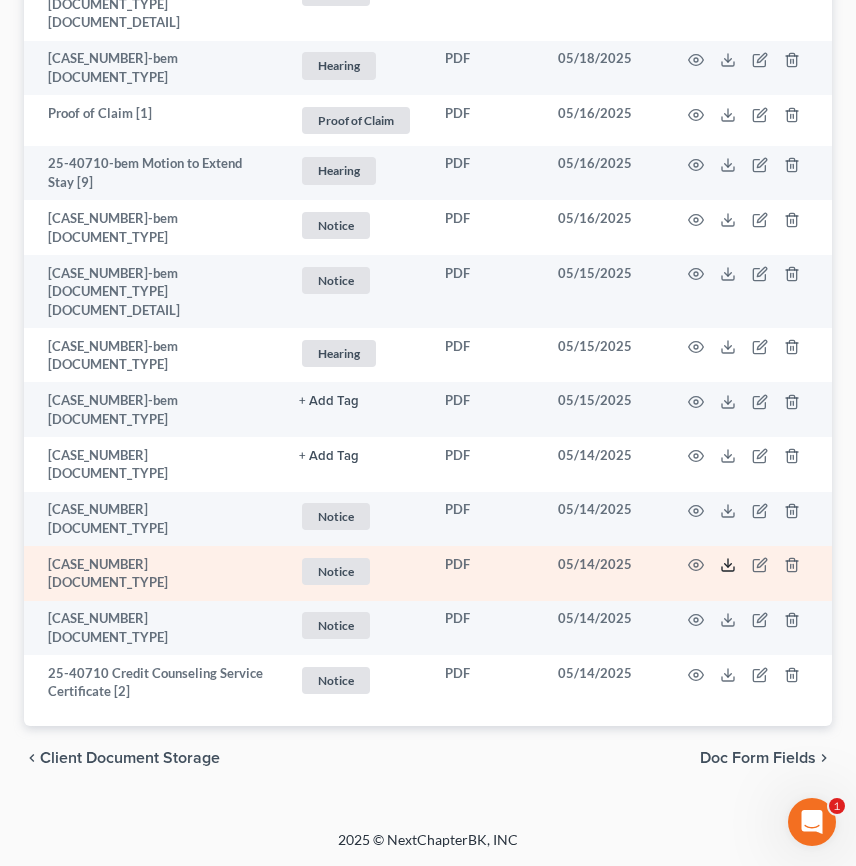 click 